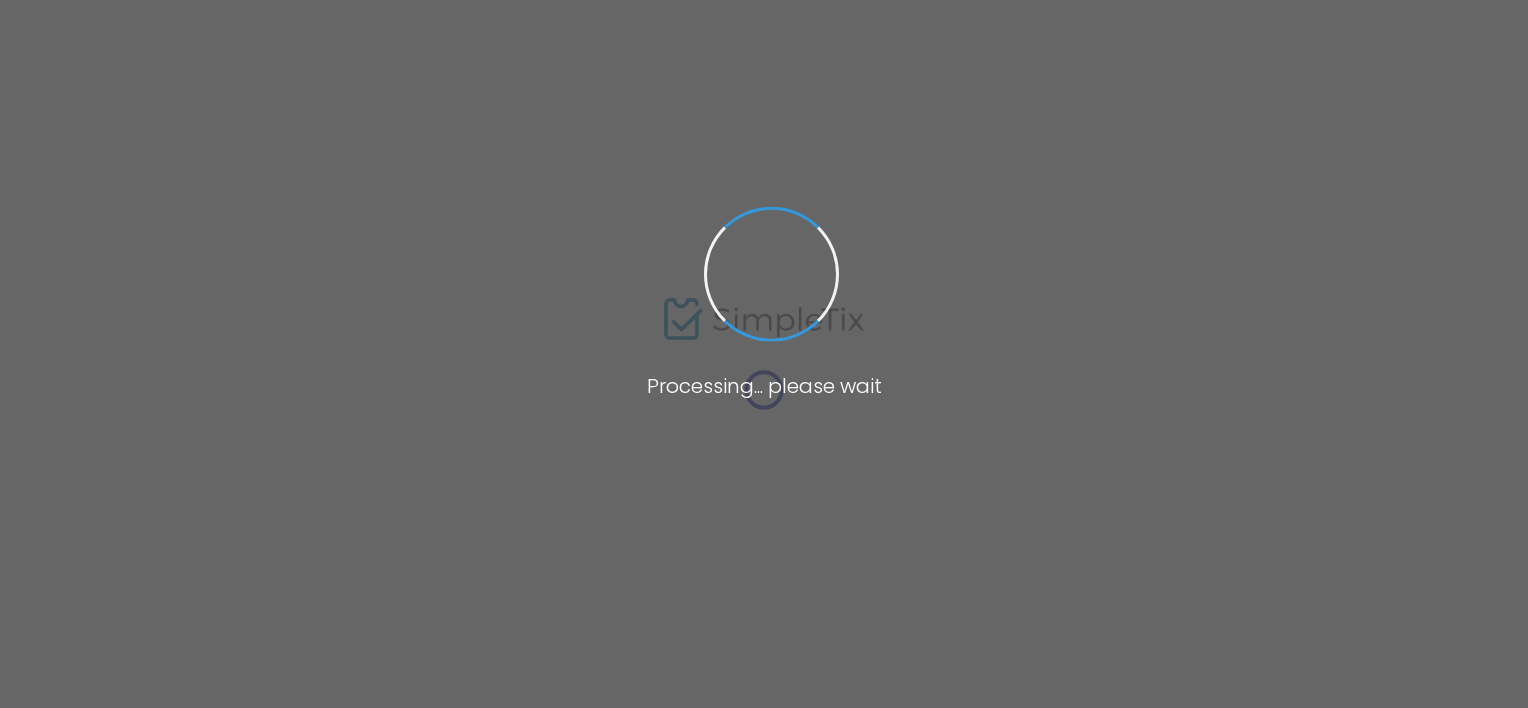 scroll, scrollTop: 0, scrollLeft: 0, axis: both 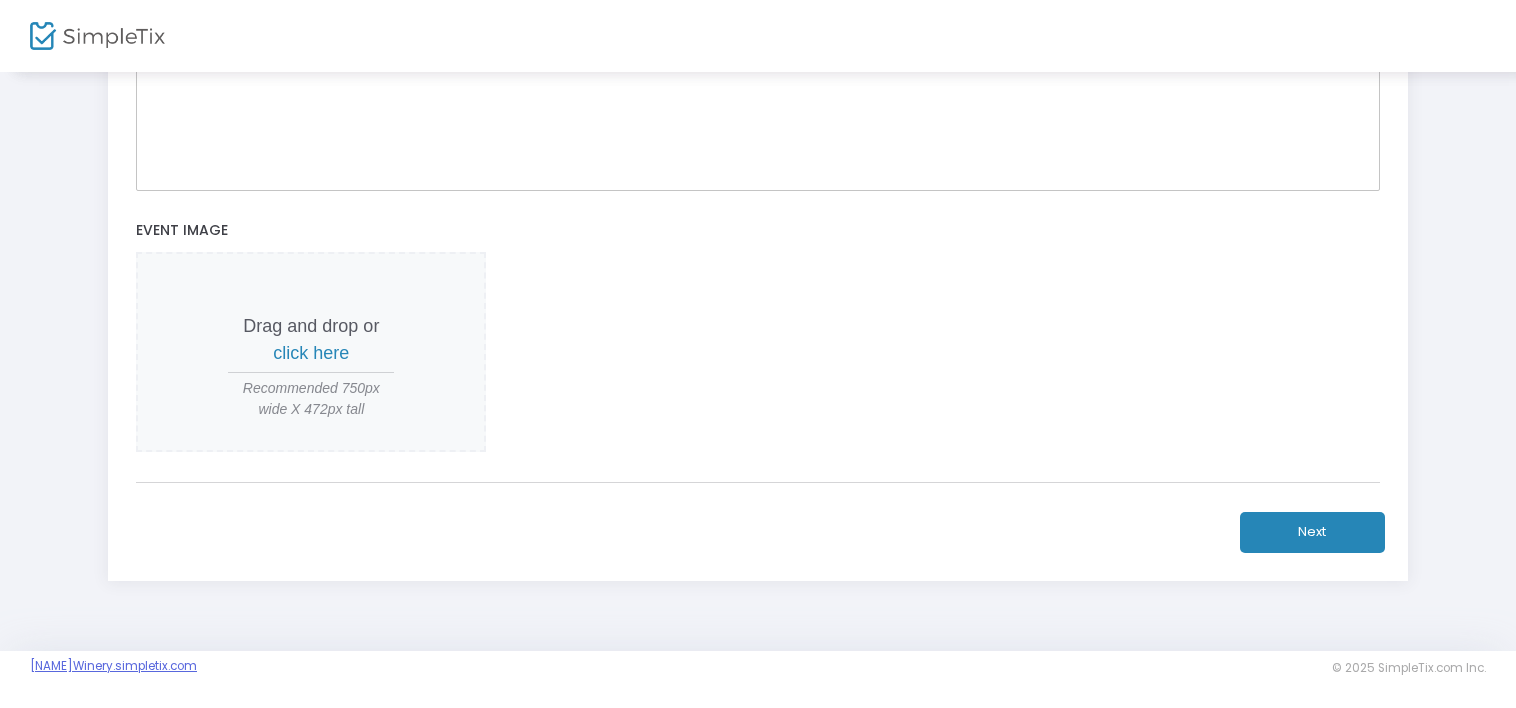 click on "AdamPuctahWinery.simpletix.com" 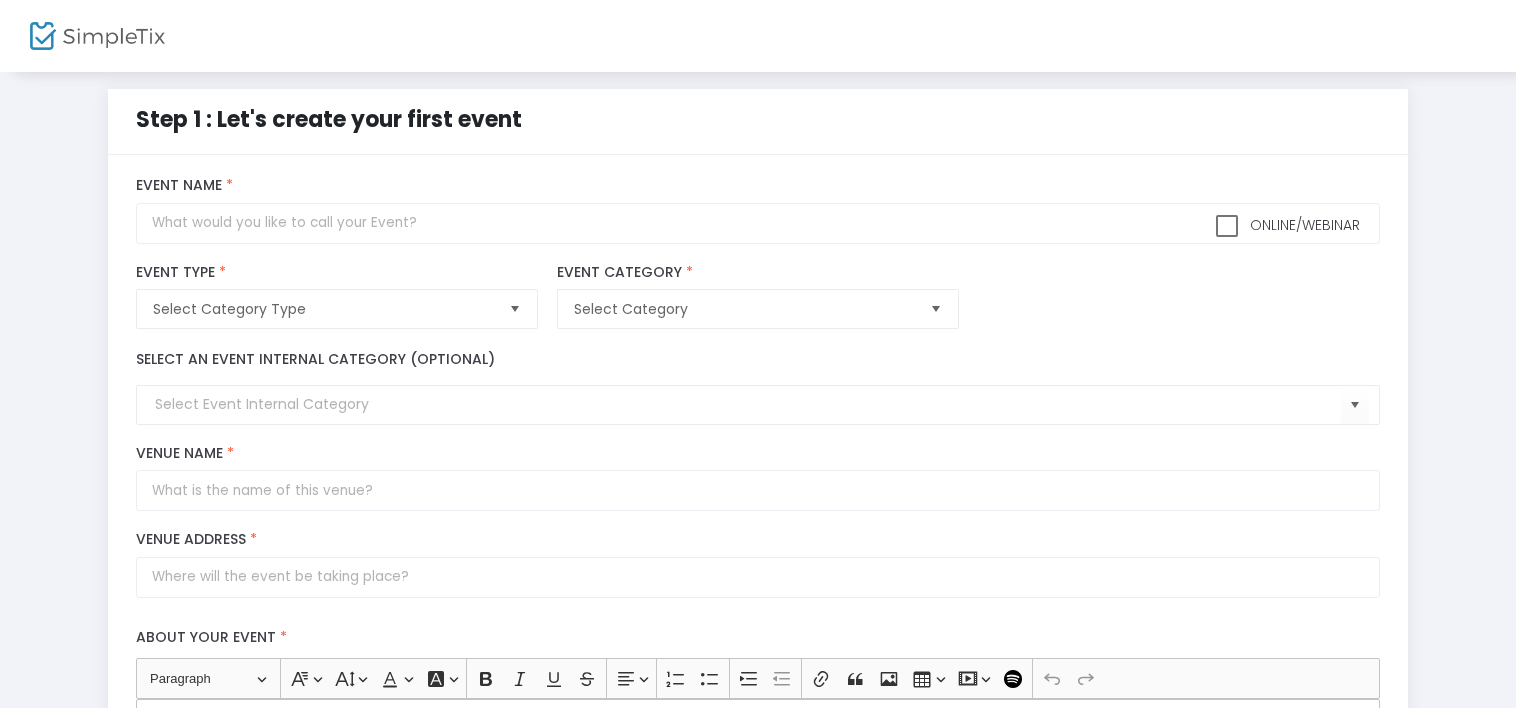 scroll, scrollTop: 0, scrollLeft: 0, axis: both 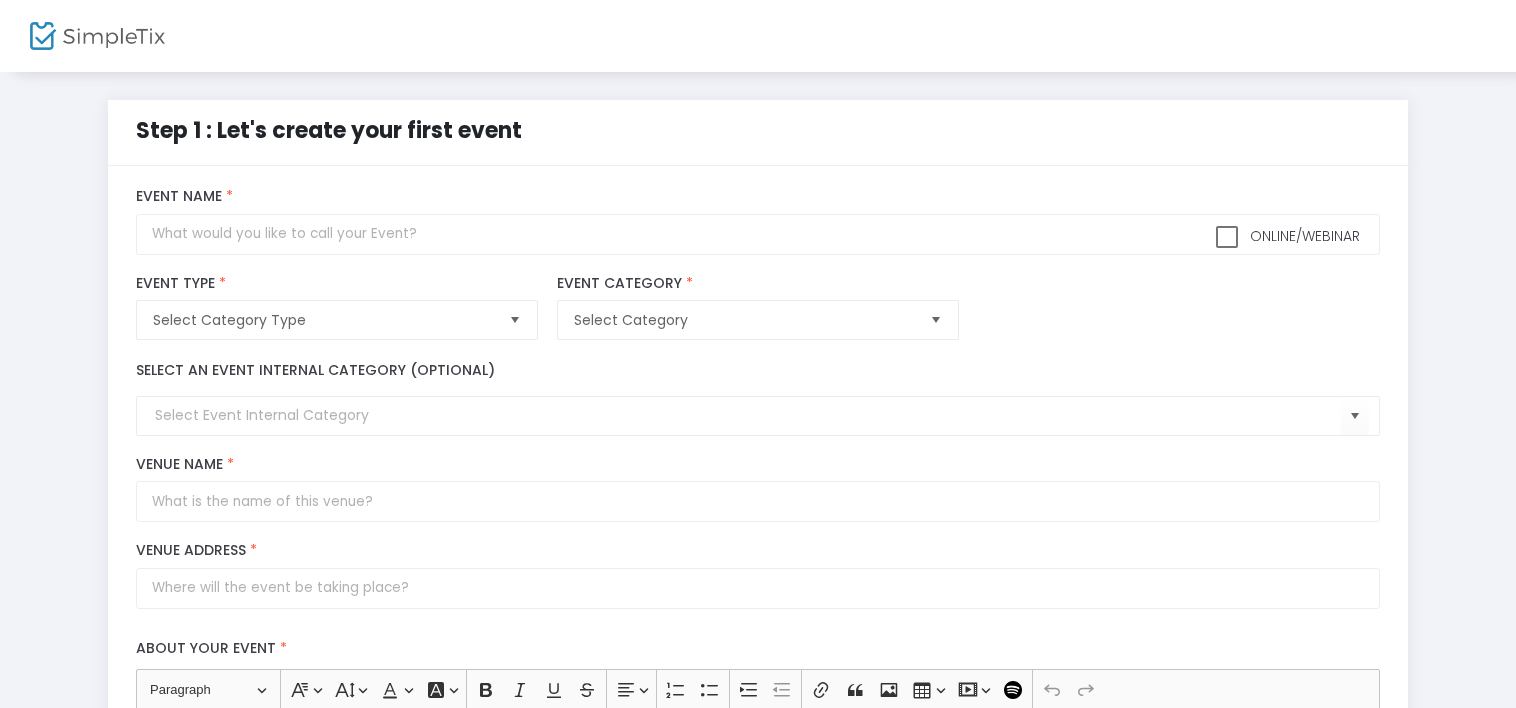 click at bounding box center [514, 320] 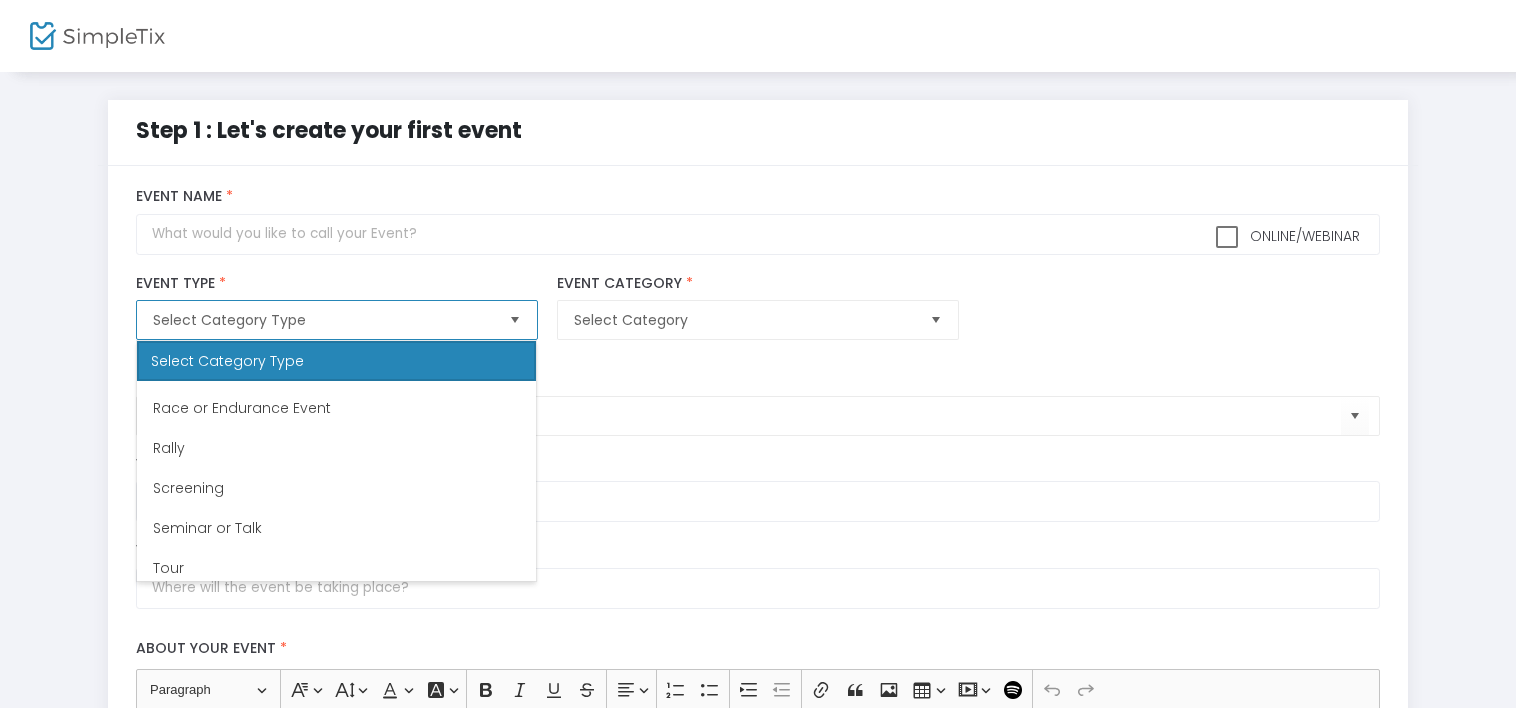 scroll, scrollTop: 446, scrollLeft: 0, axis: vertical 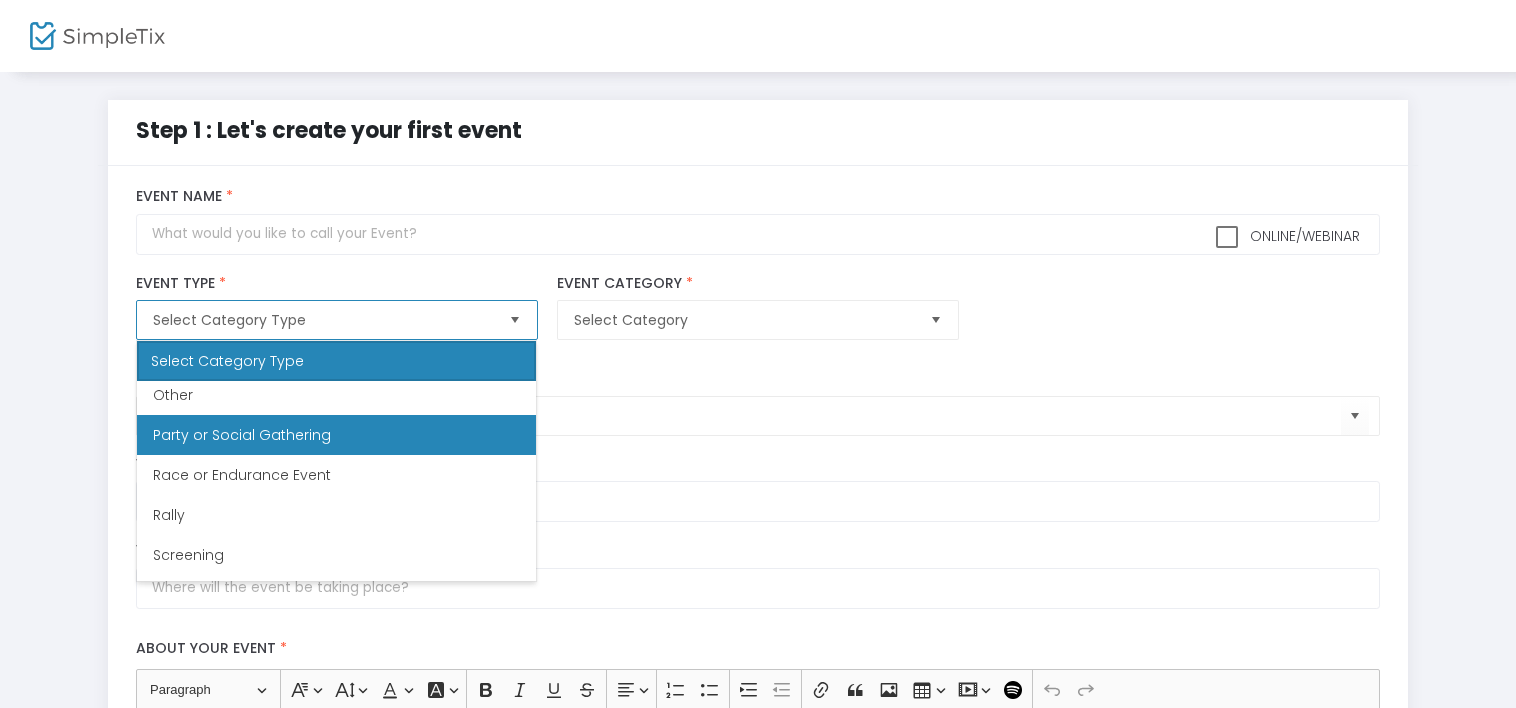click on "Party or Social Gathering" at bounding box center (336, 435) 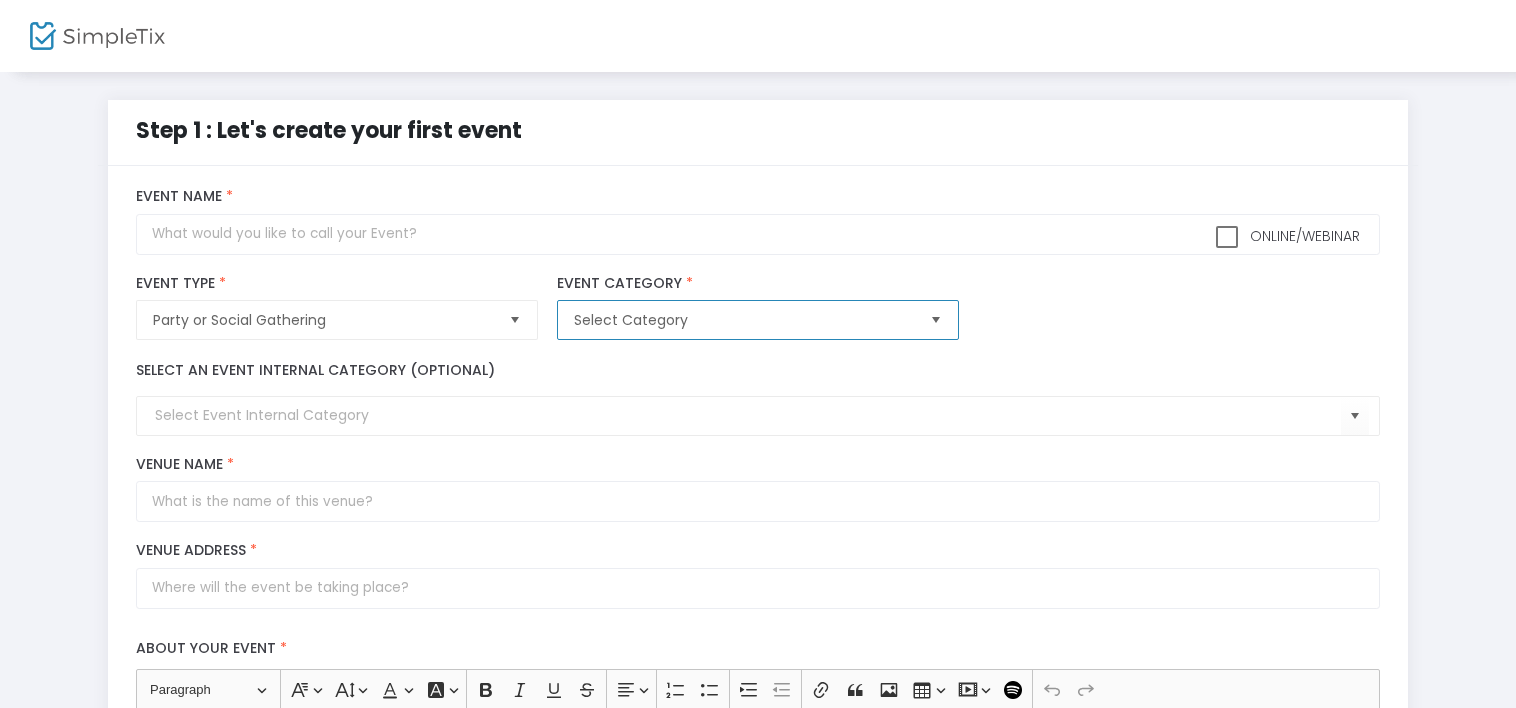 click on "Select Category" at bounding box center (743, 320) 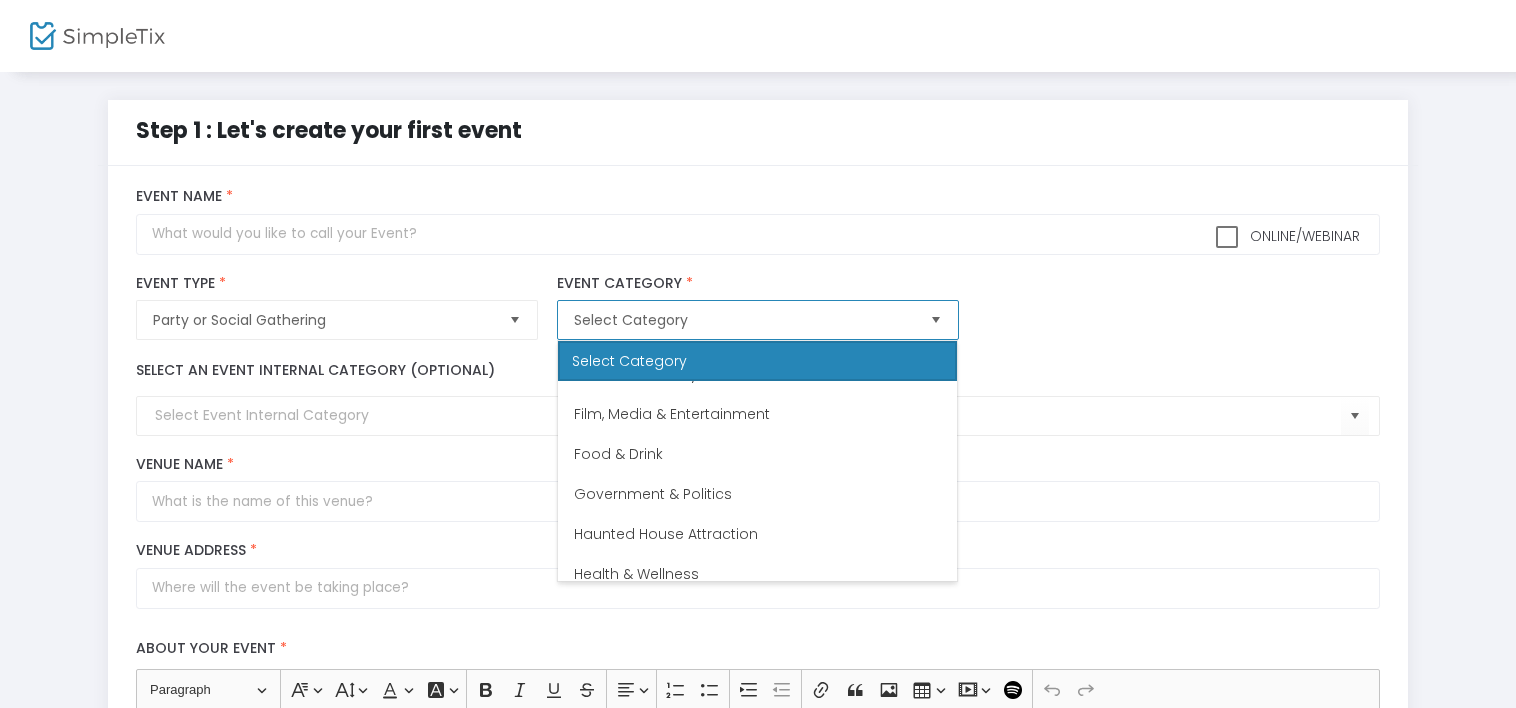 scroll, scrollTop: 272, scrollLeft: 0, axis: vertical 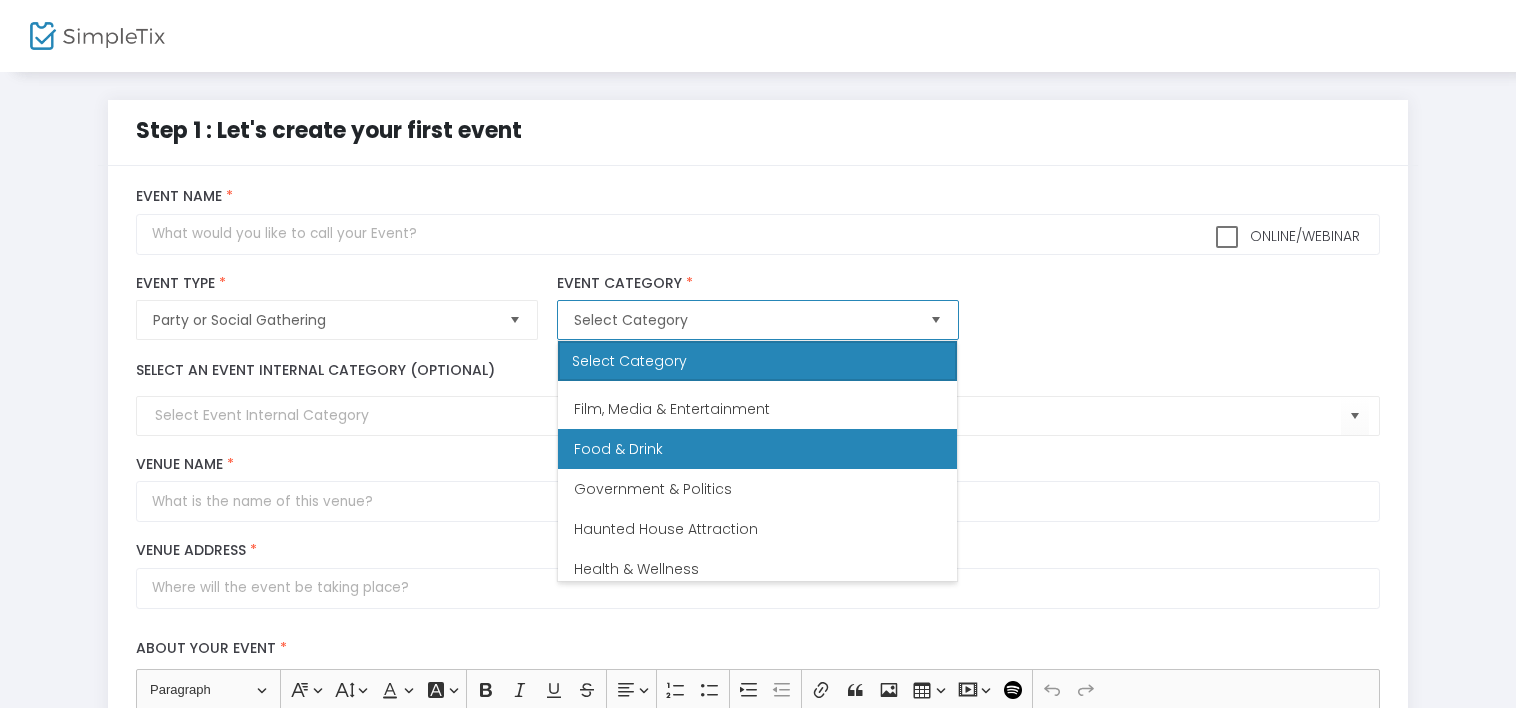 click on "Food & Drink" at bounding box center [618, 449] 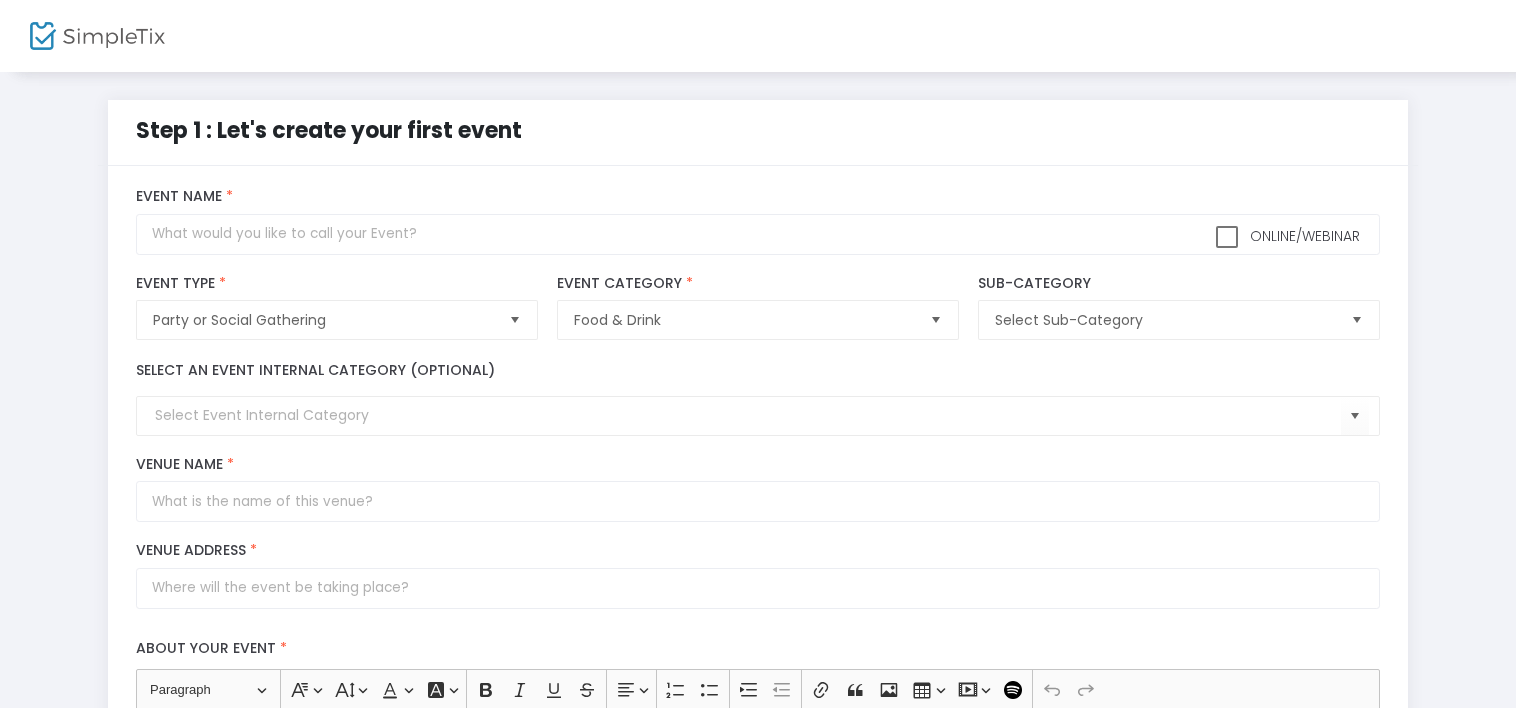 click on "Venue Name *" 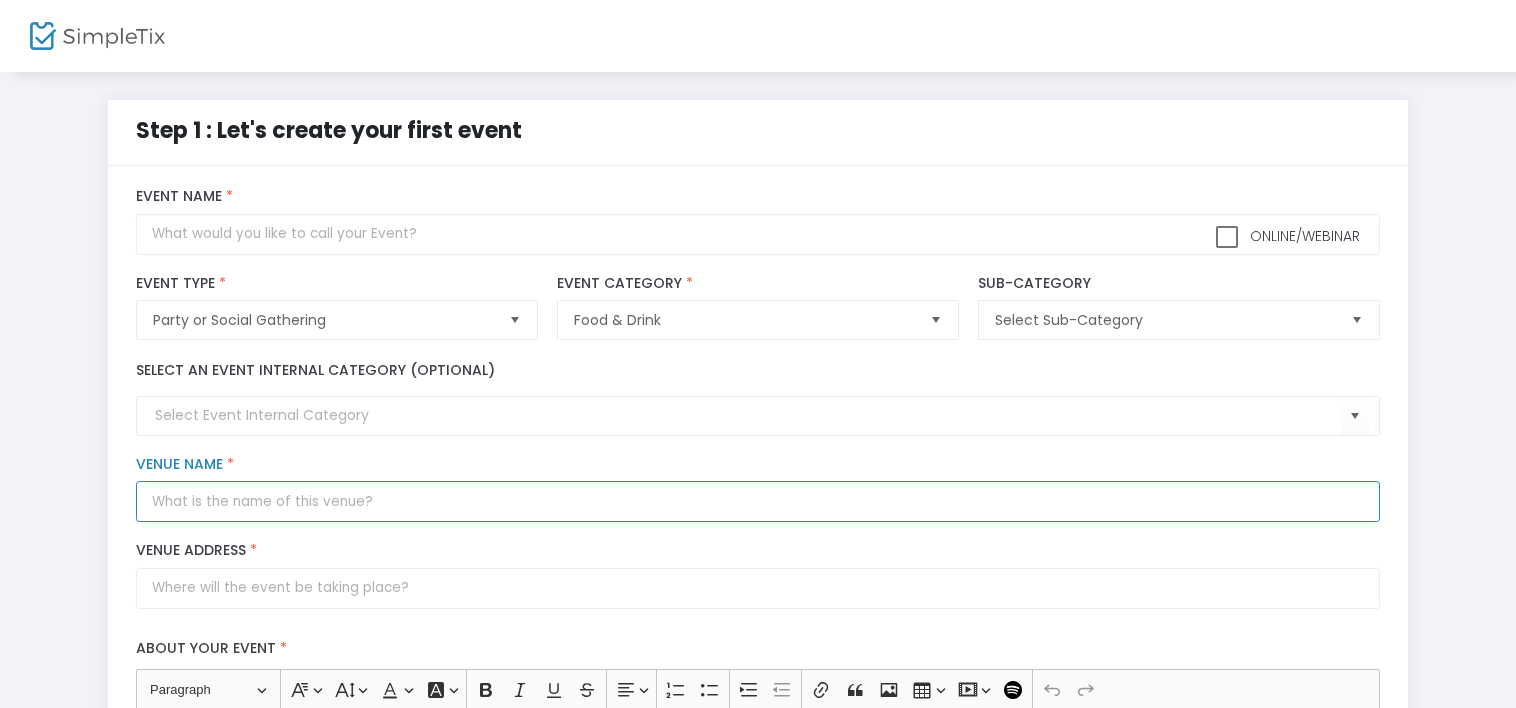 click on "Venue Name *" at bounding box center (757, 501) 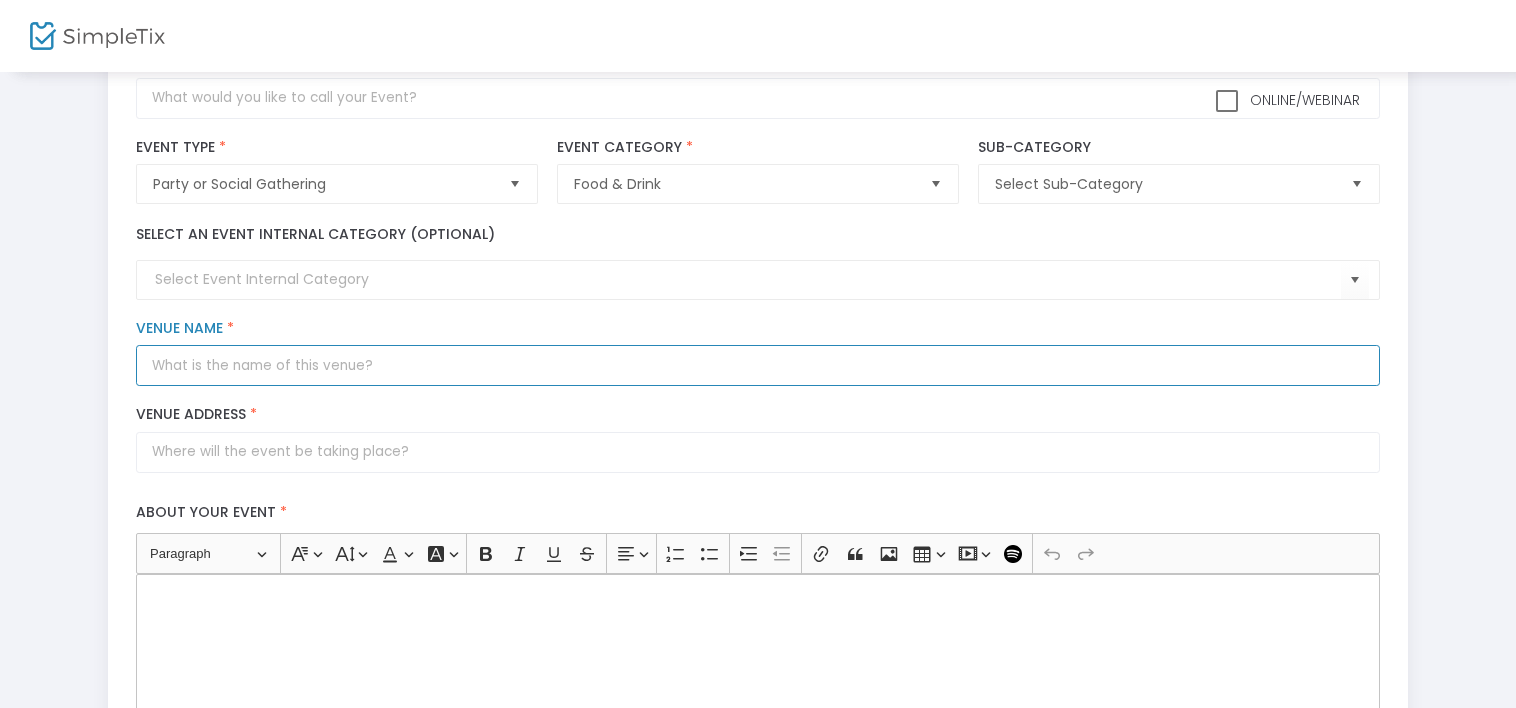 scroll, scrollTop: 0, scrollLeft: 0, axis: both 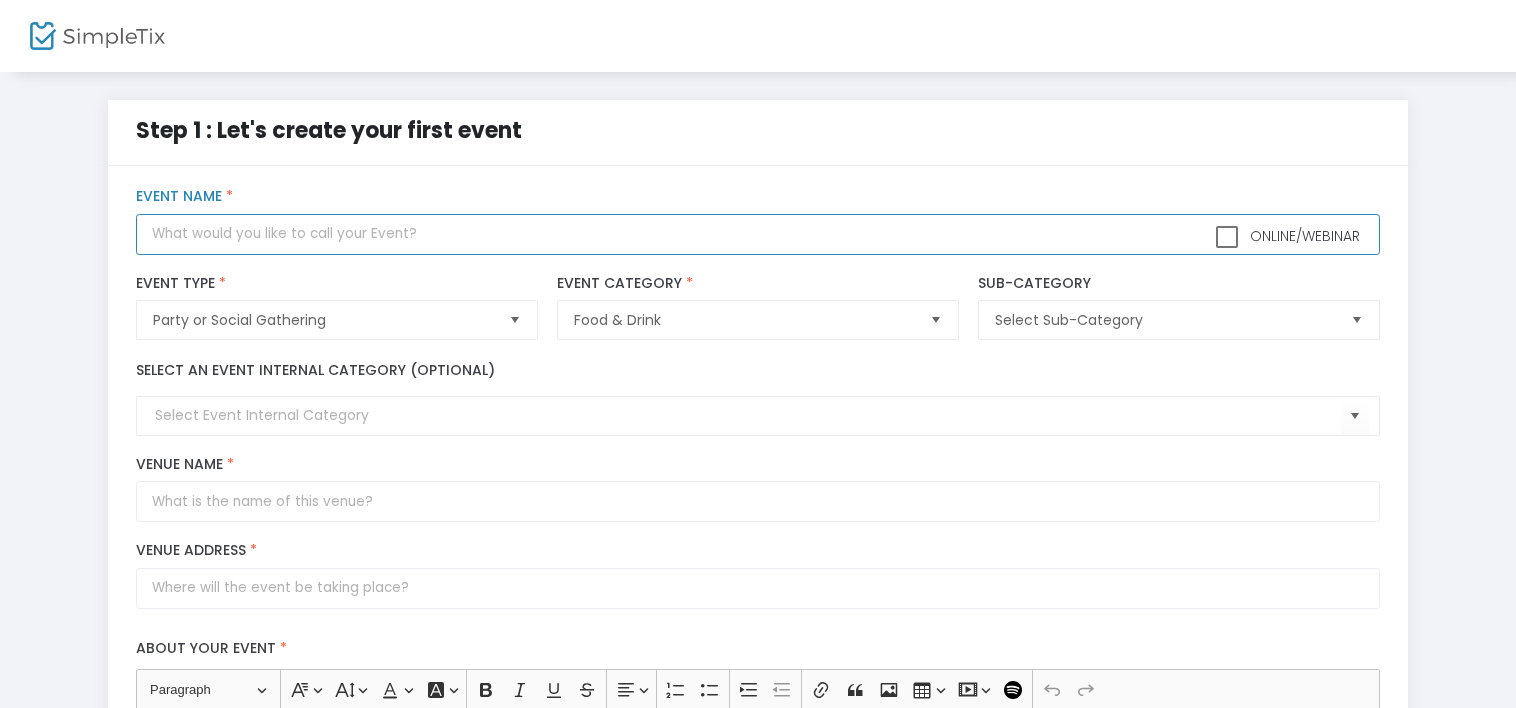 click 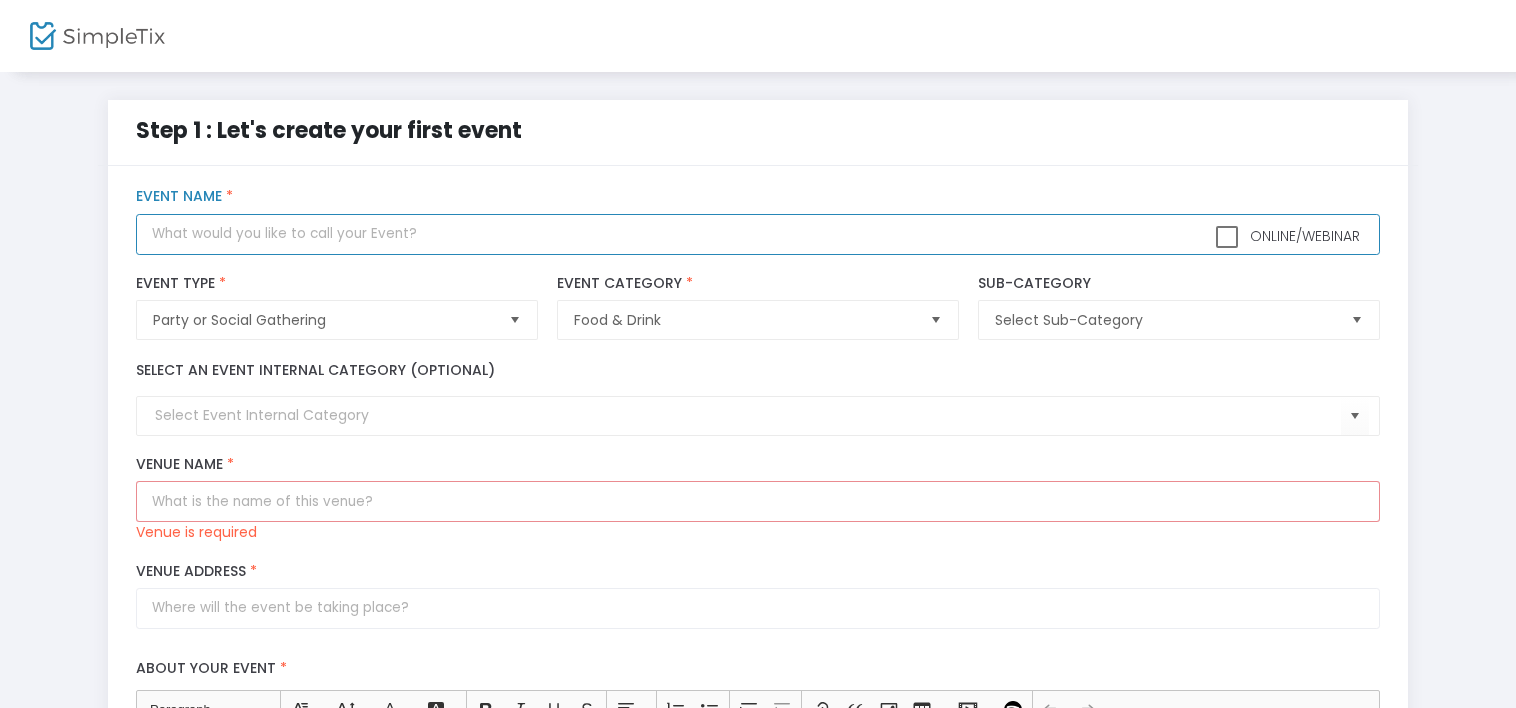 click 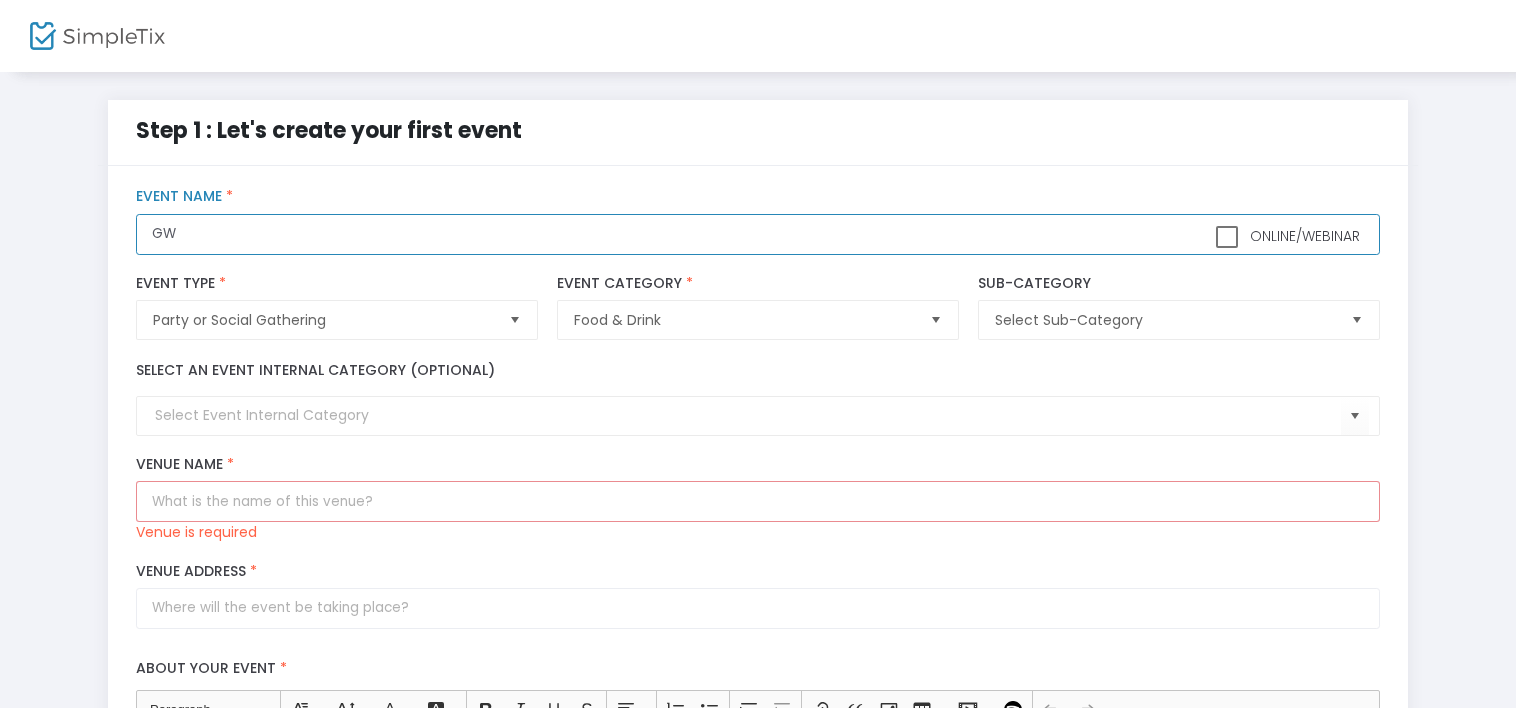 type on "G" 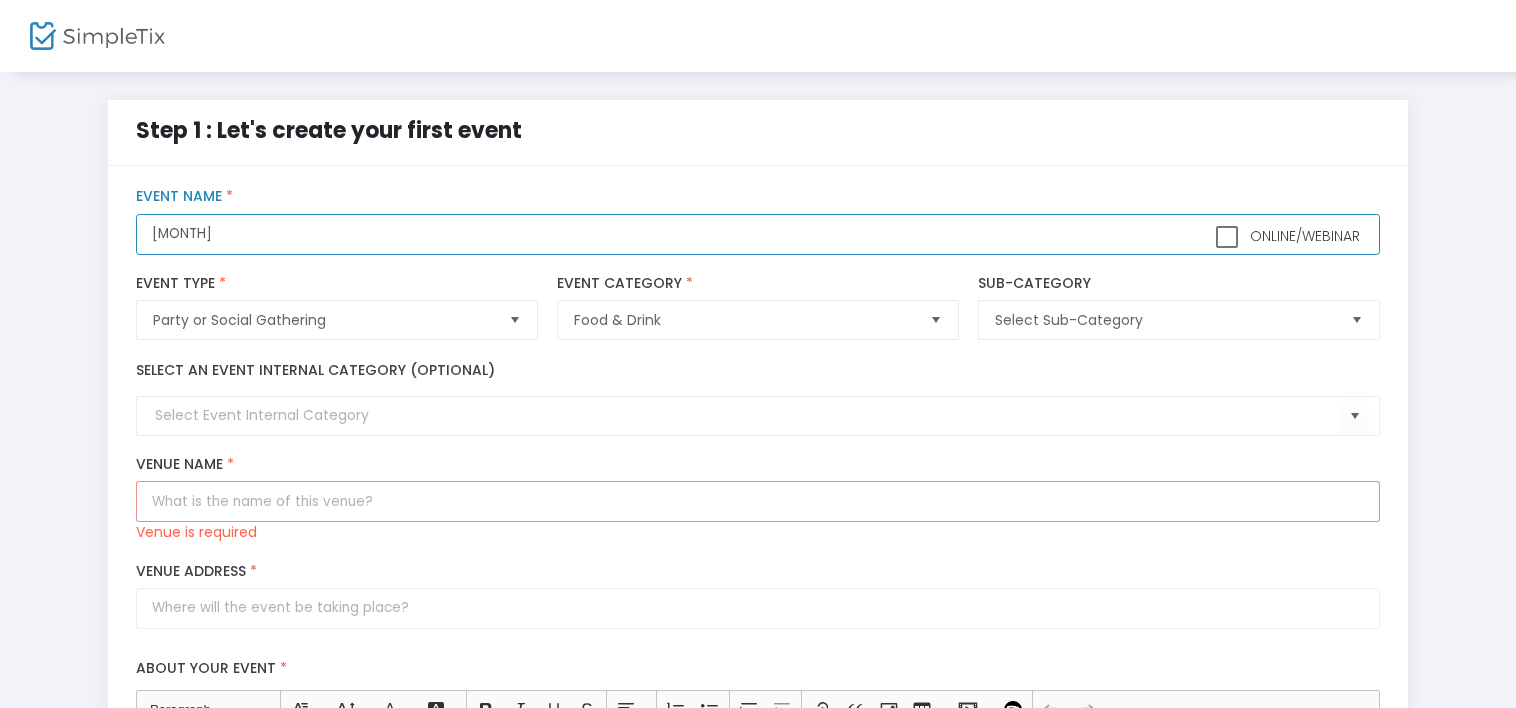 click on "Novem" 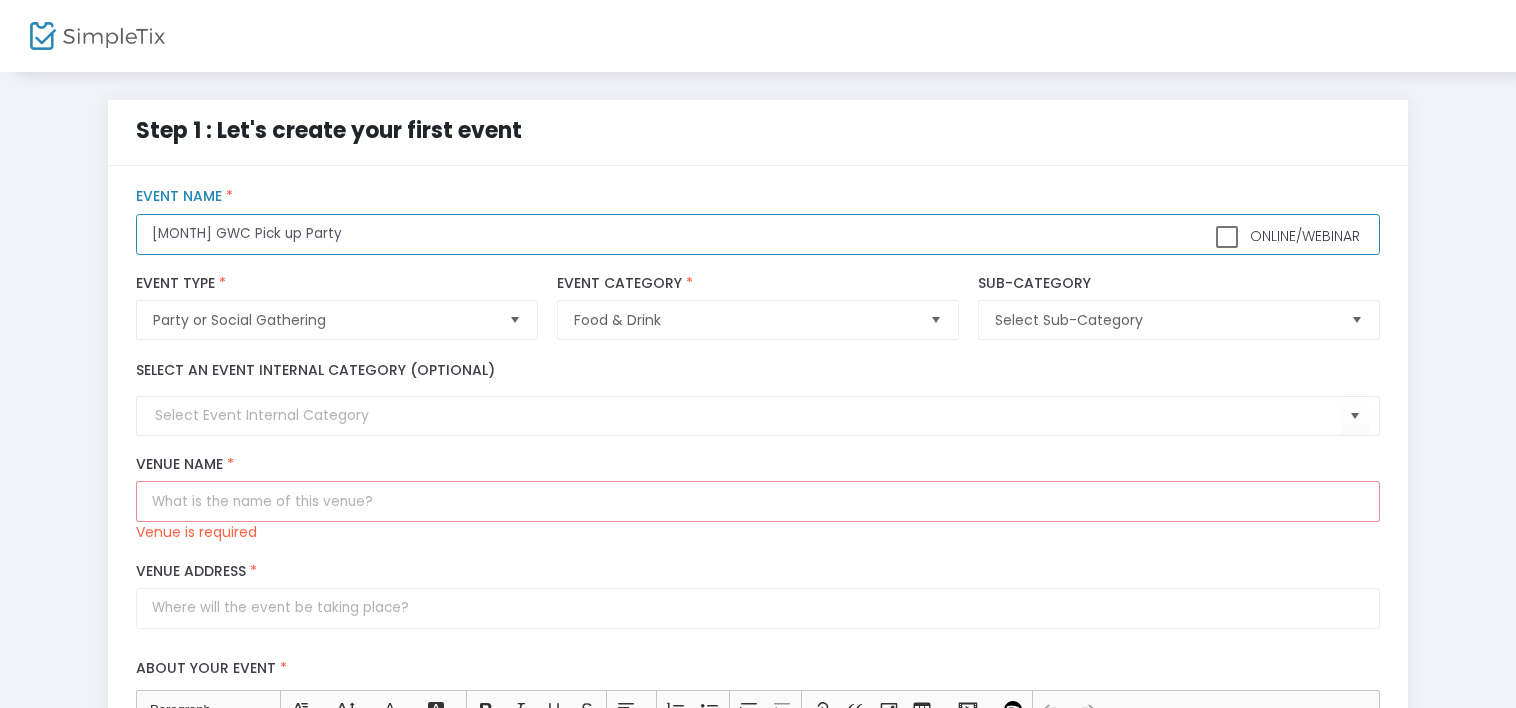 type on "November GWC Pick up Party" 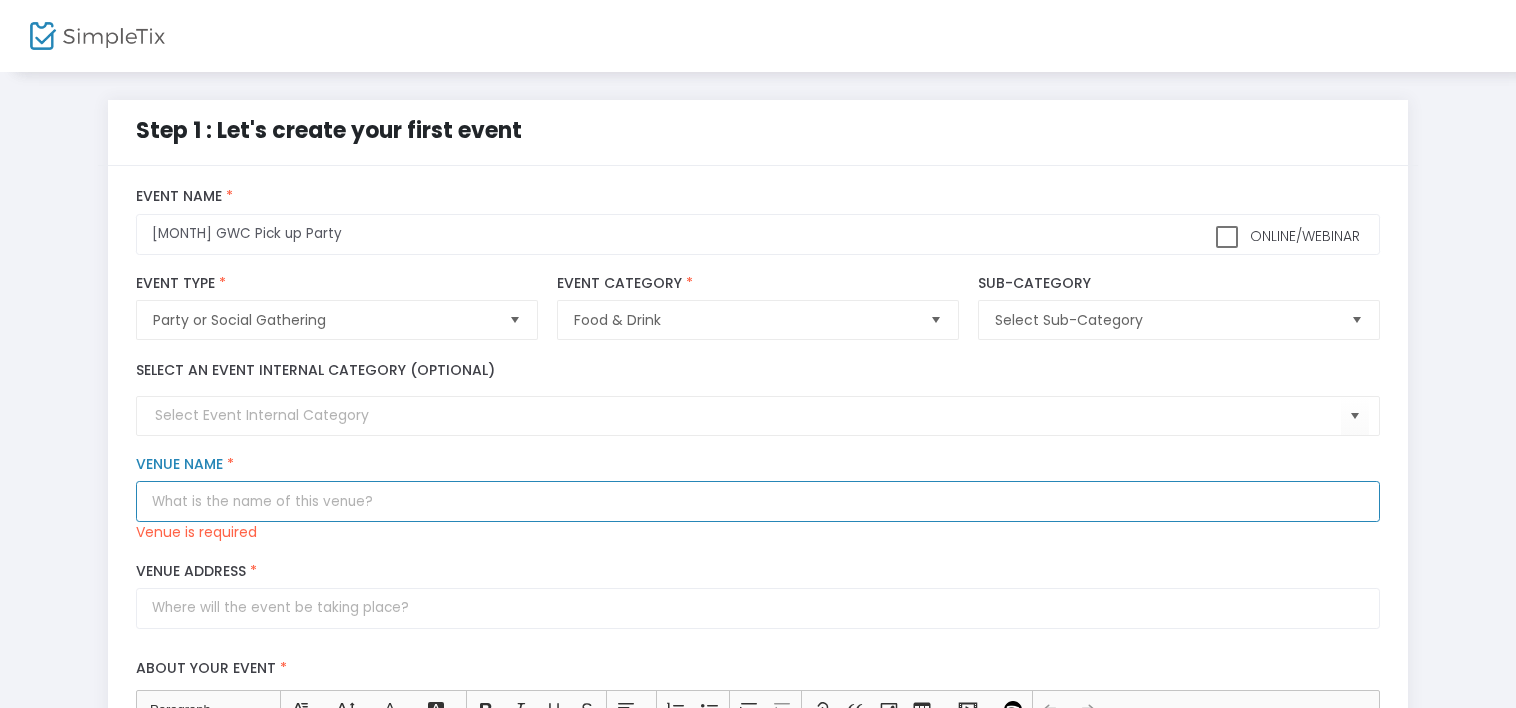 click on "Venue Name *" at bounding box center (757, 501) 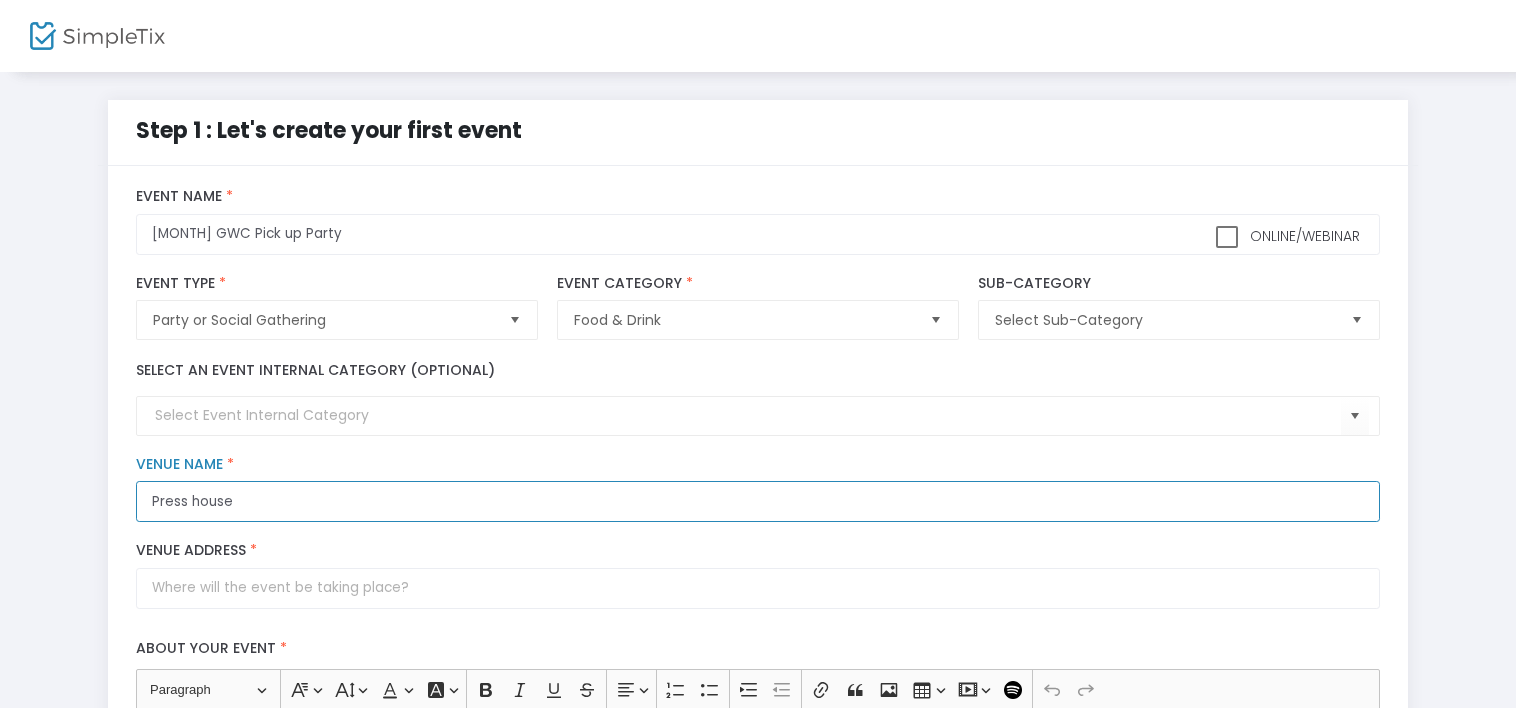 click on "Press house" at bounding box center (757, 501) 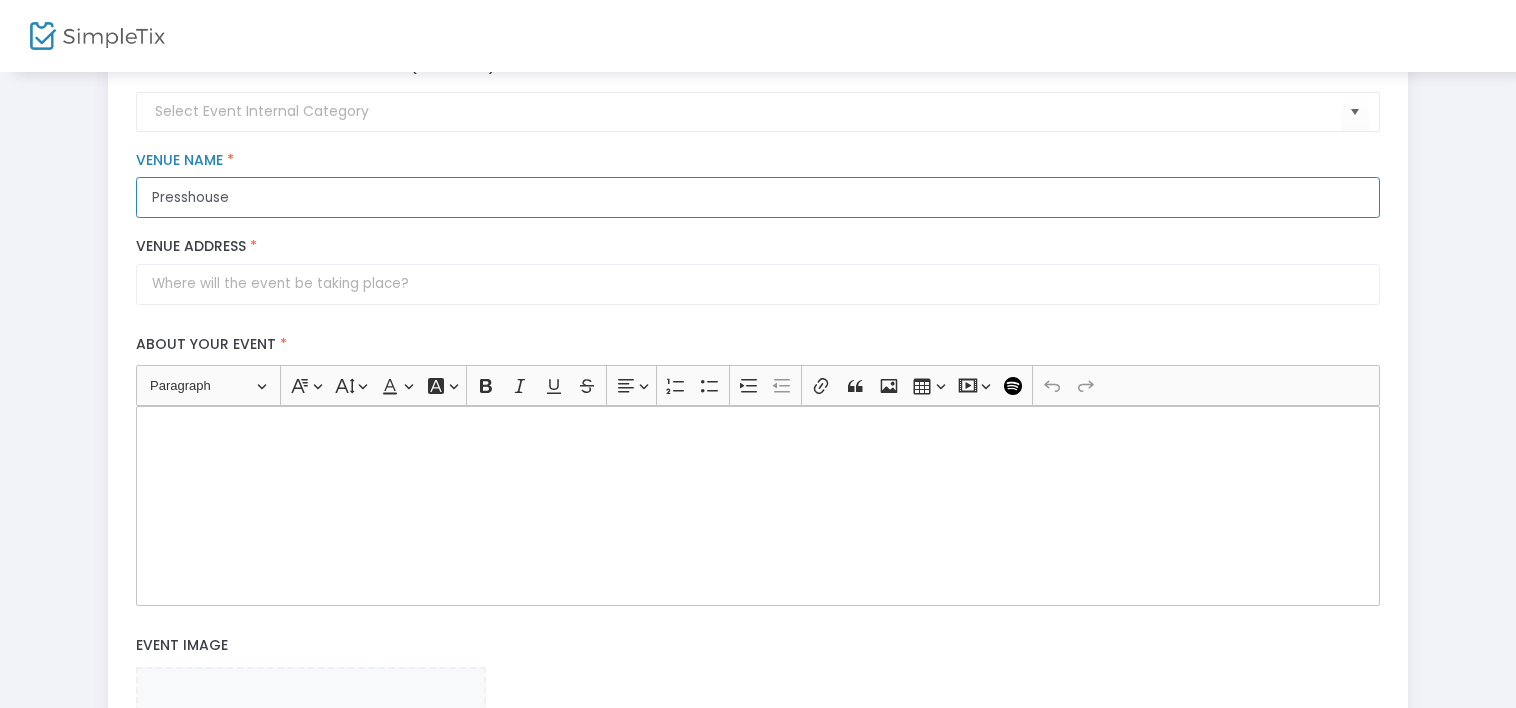 scroll, scrollTop: 340, scrollLeft: 0, axis: vertical 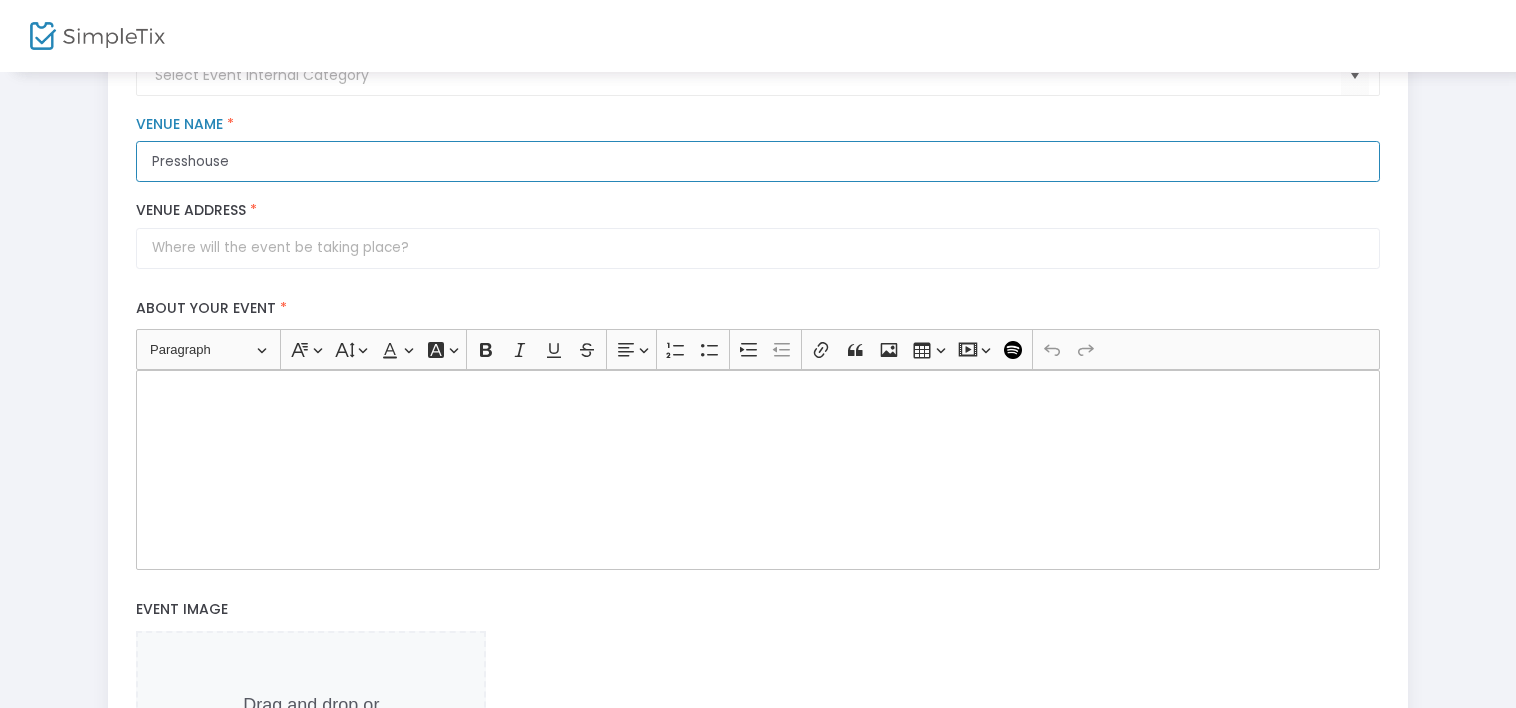 type on "Presshouse" 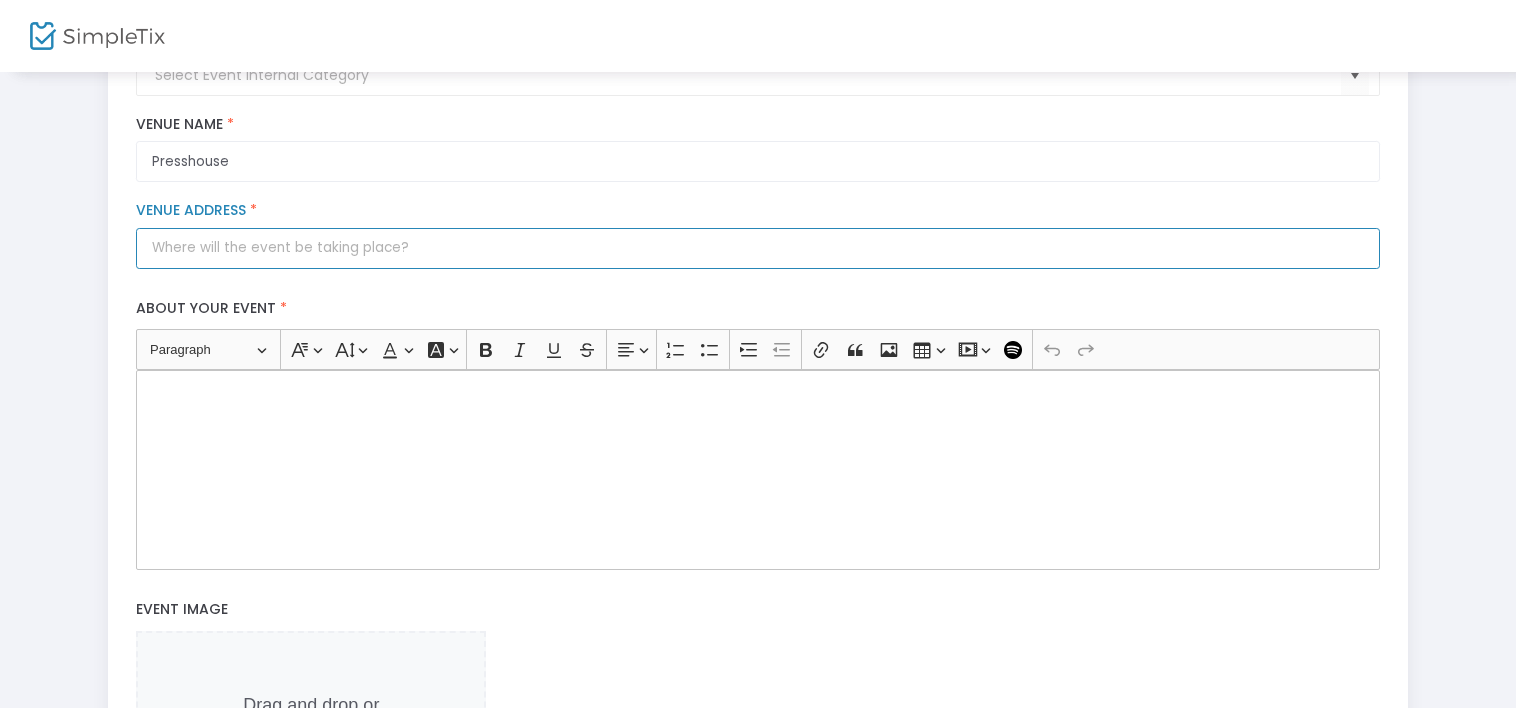 click on "Venue Address *" at bounding box center [757, 248] 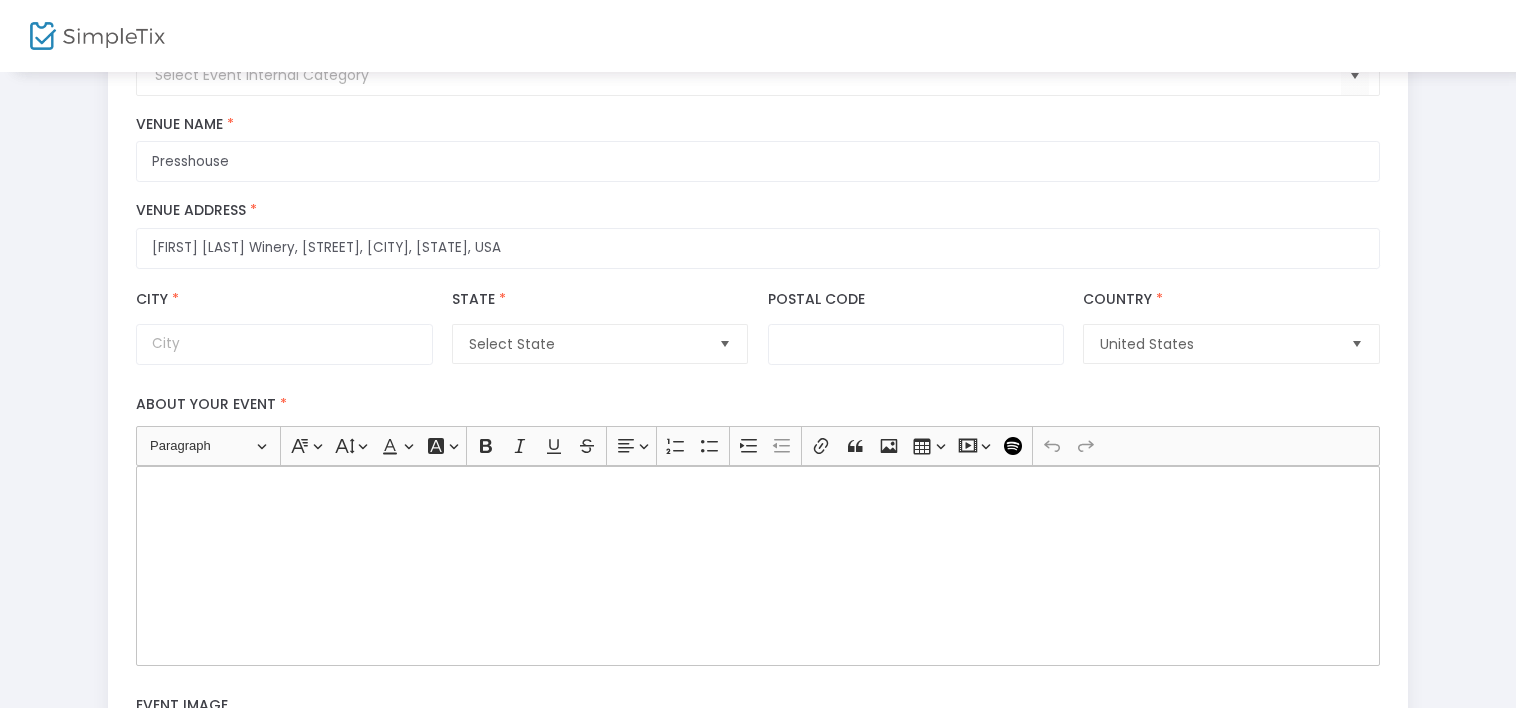 type on "1947 Frene Creek Road" 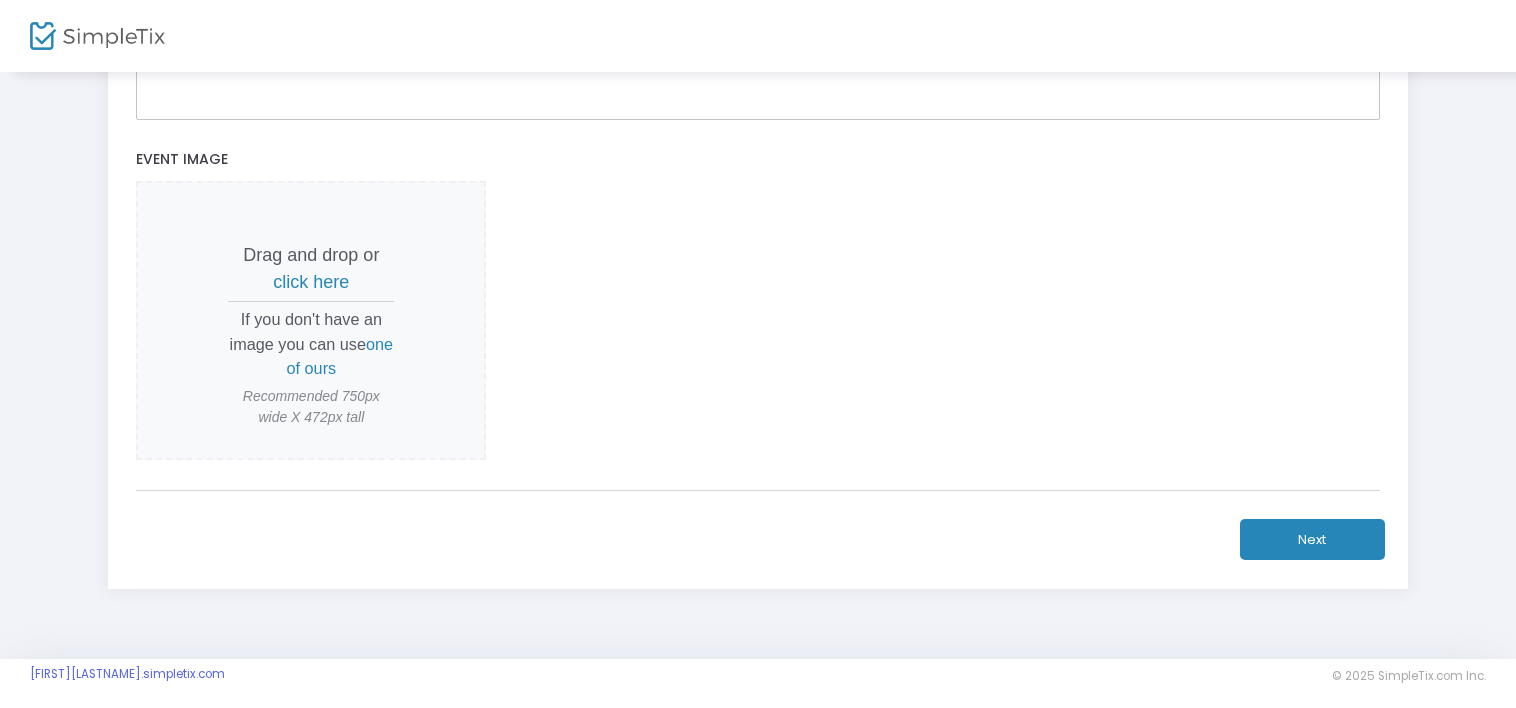 scroll, scrollTop: 893, scrollLeft: 0, axis: vertical 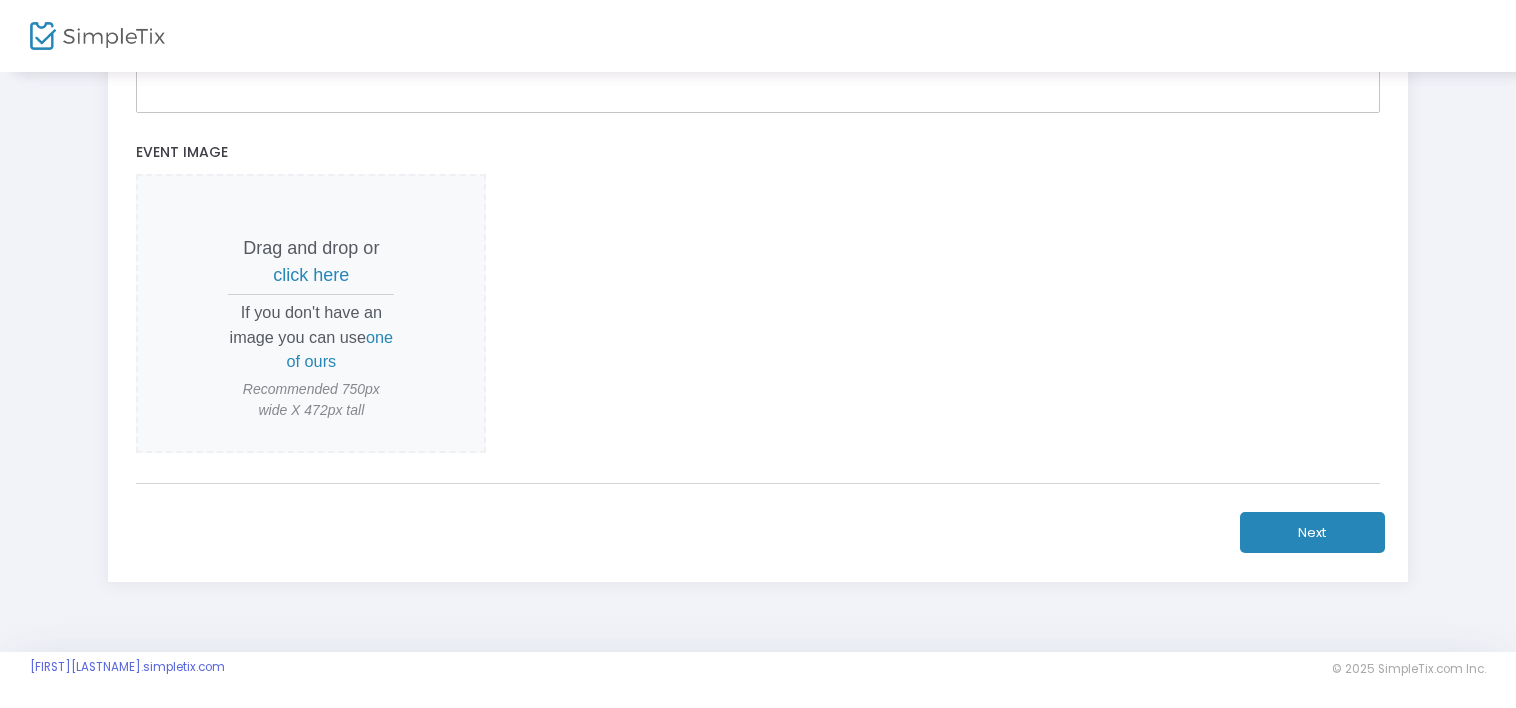 click on "Next" 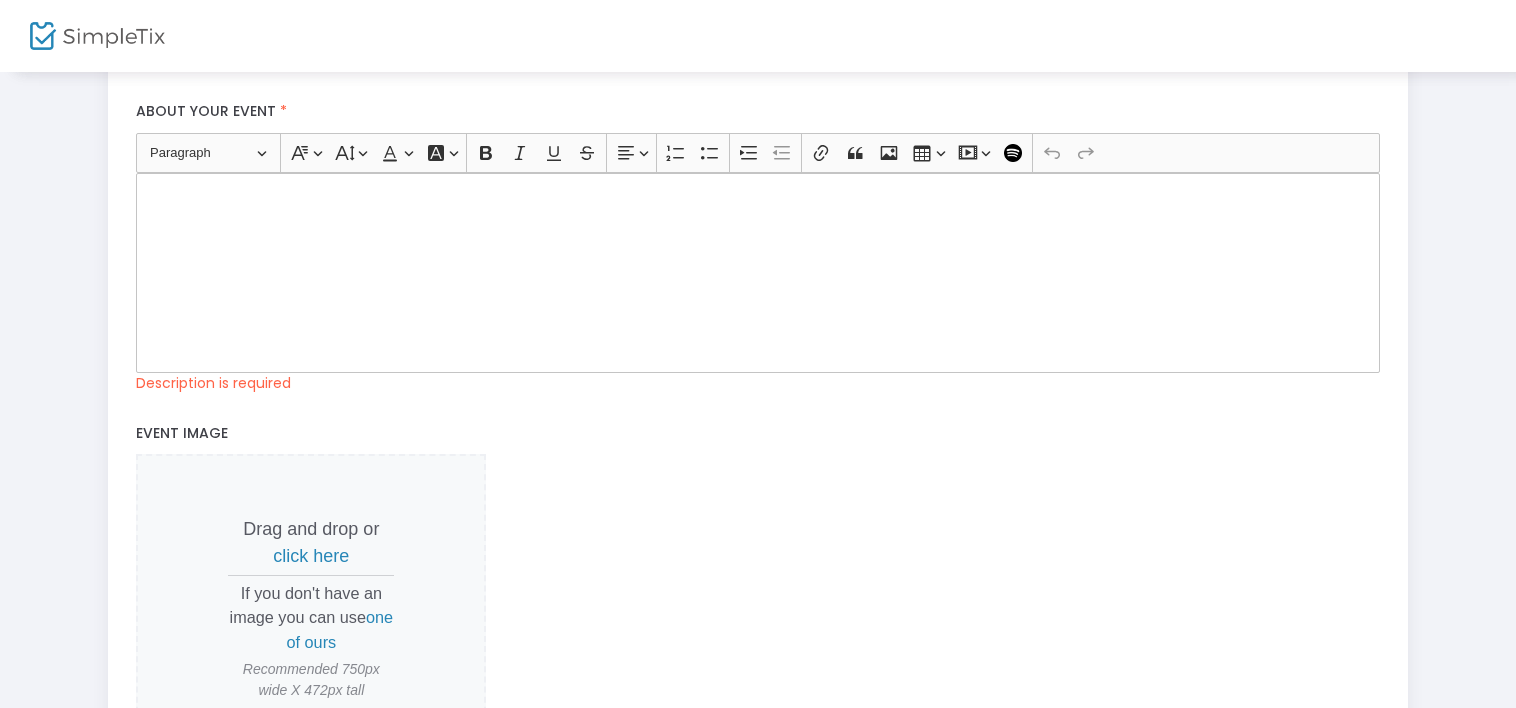 scroll, scrollTop: 632, scrollLeft: 0, axis: vertical 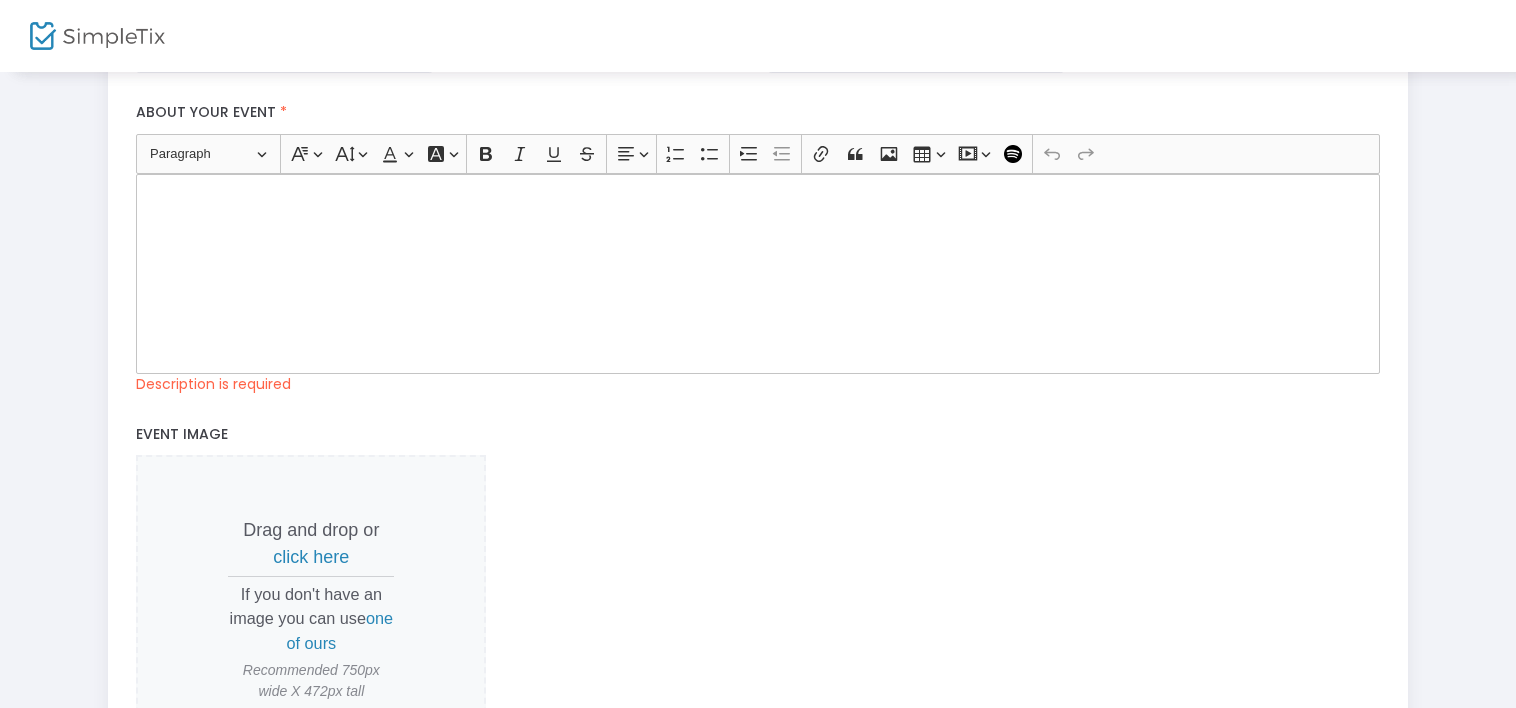 click 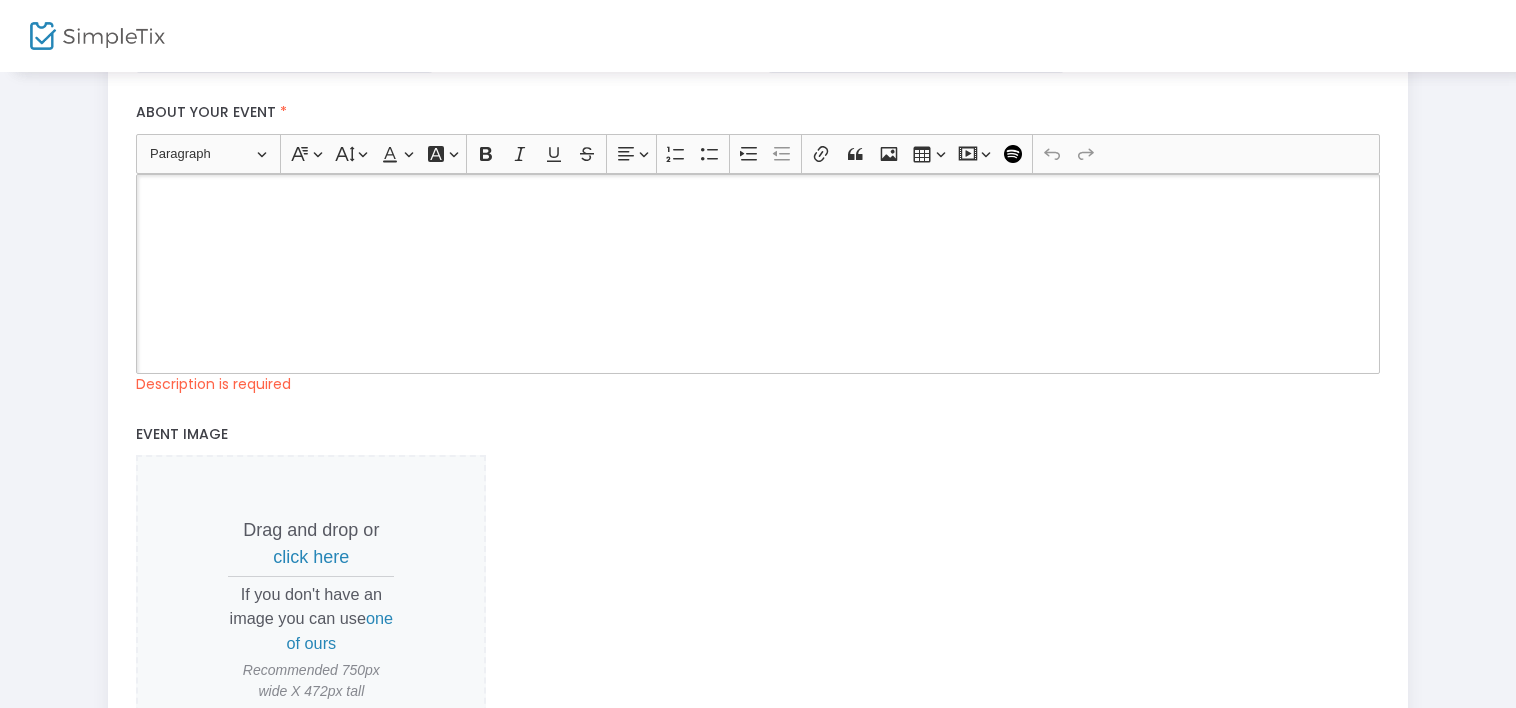 type 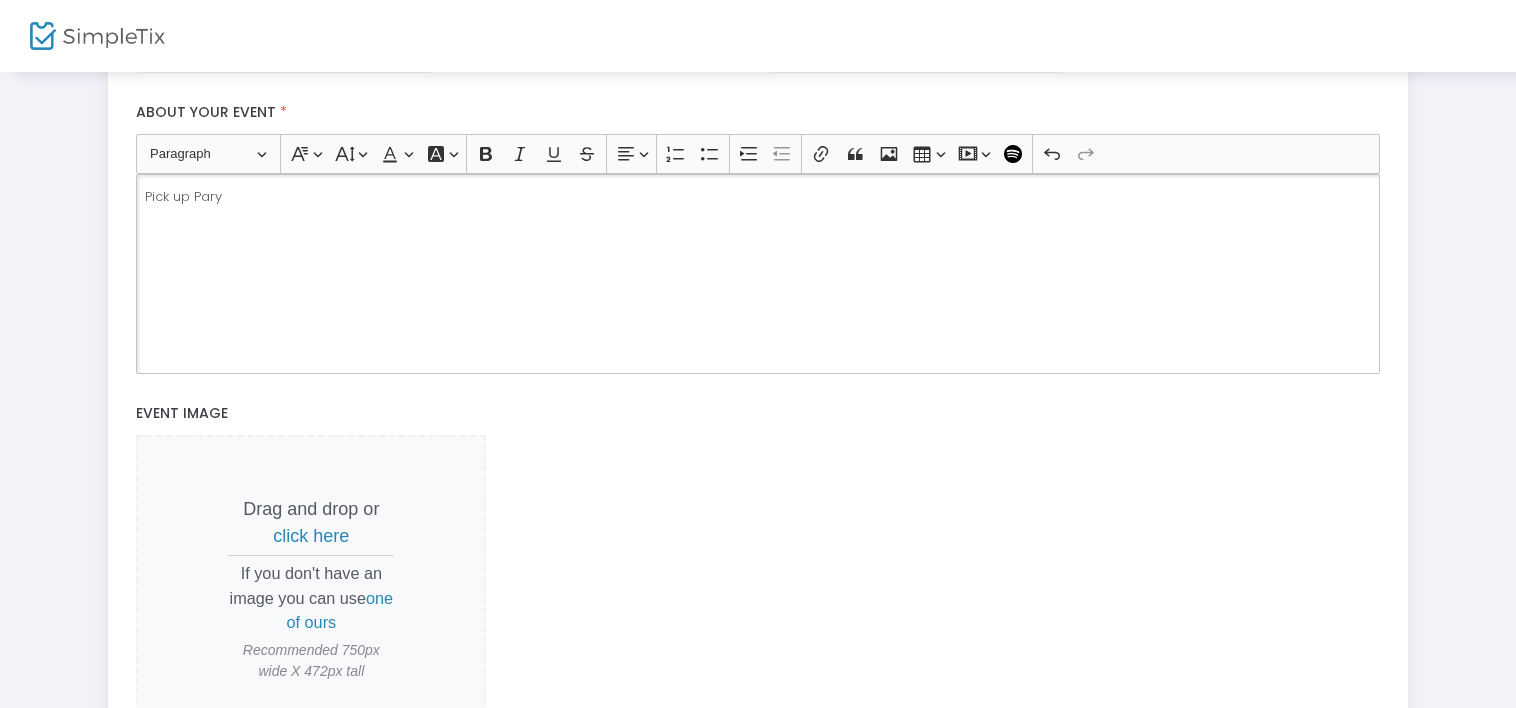 click on "Pick up Pary" 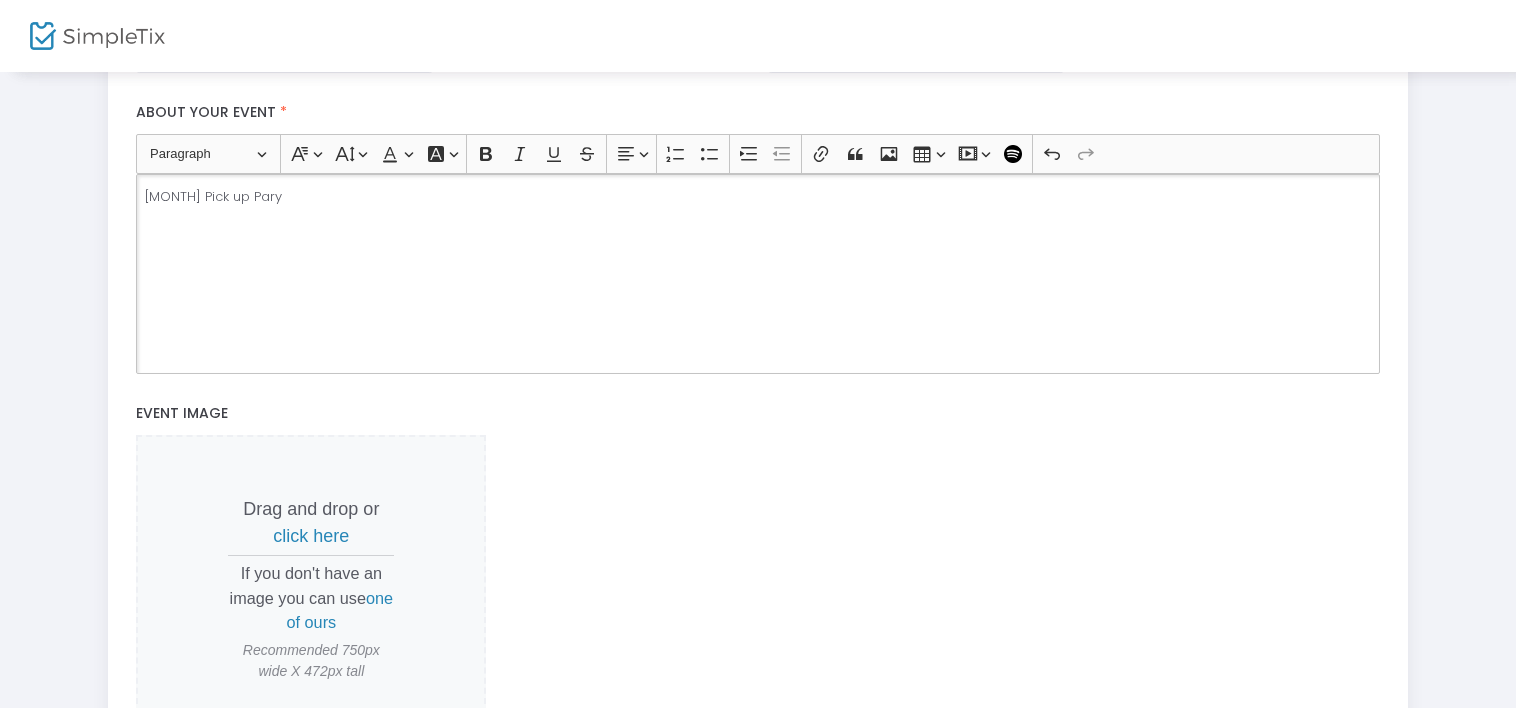 click on "November Pick up Pary" 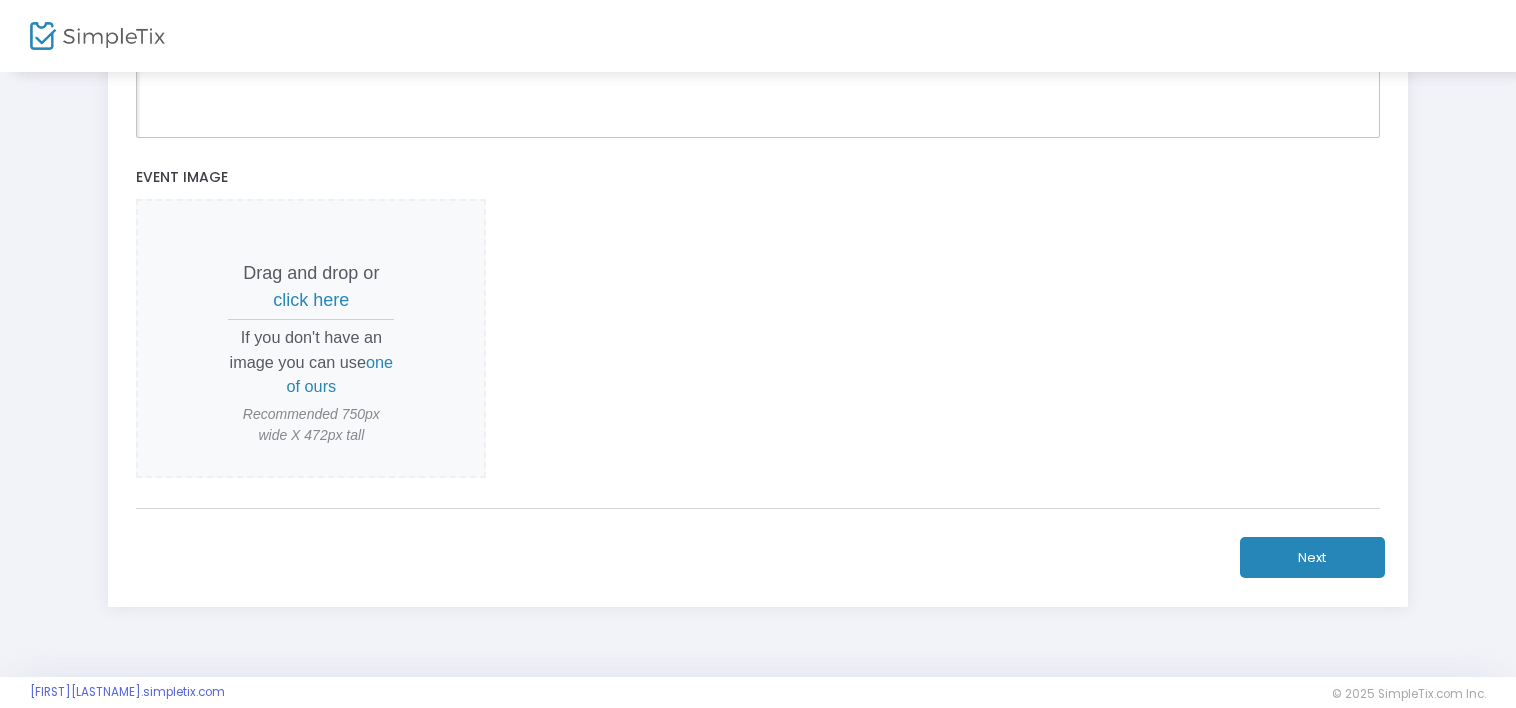 scroll, scrollTop: 893, scrollLeft: 0, axis: vertical 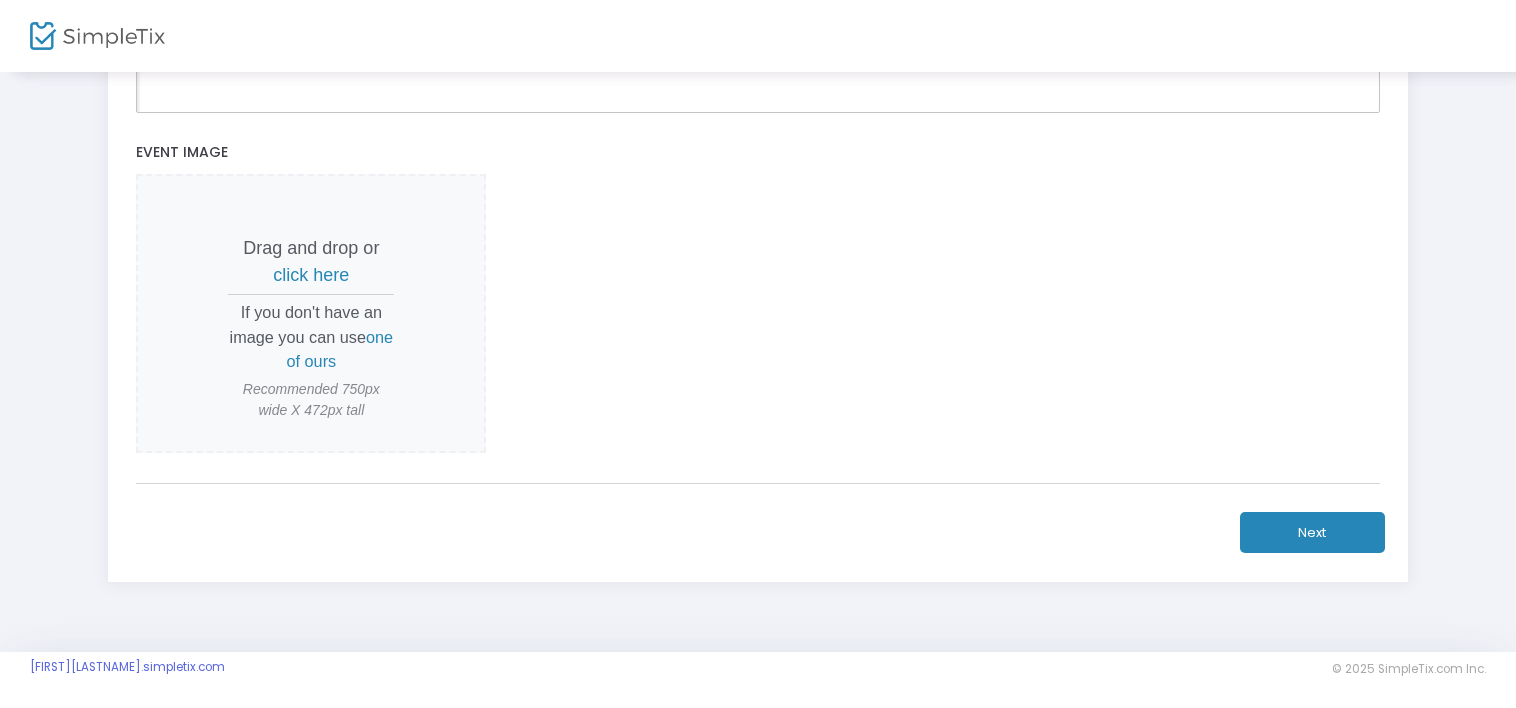 click on "Next" 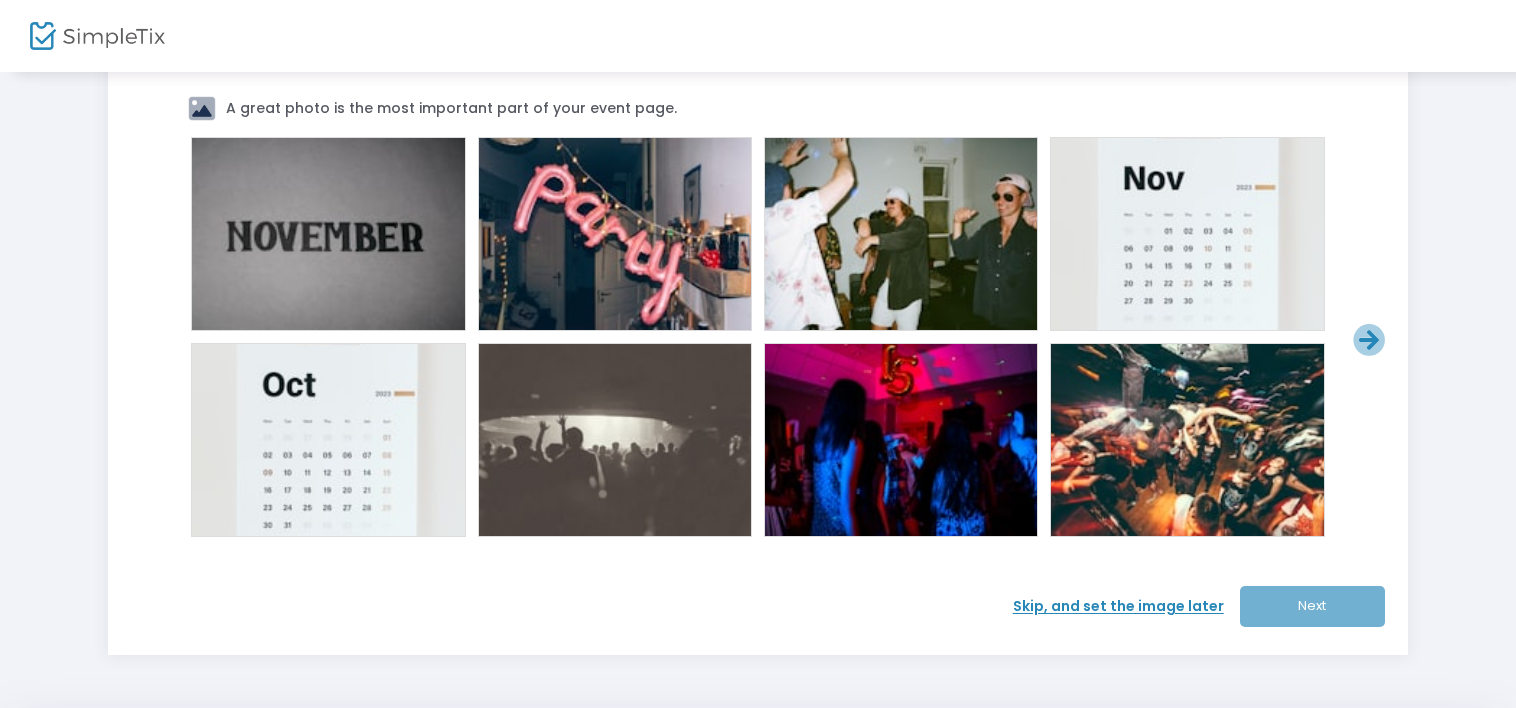 scroll, scrollTop: 164, scrollLeft: 0, axis: vertical 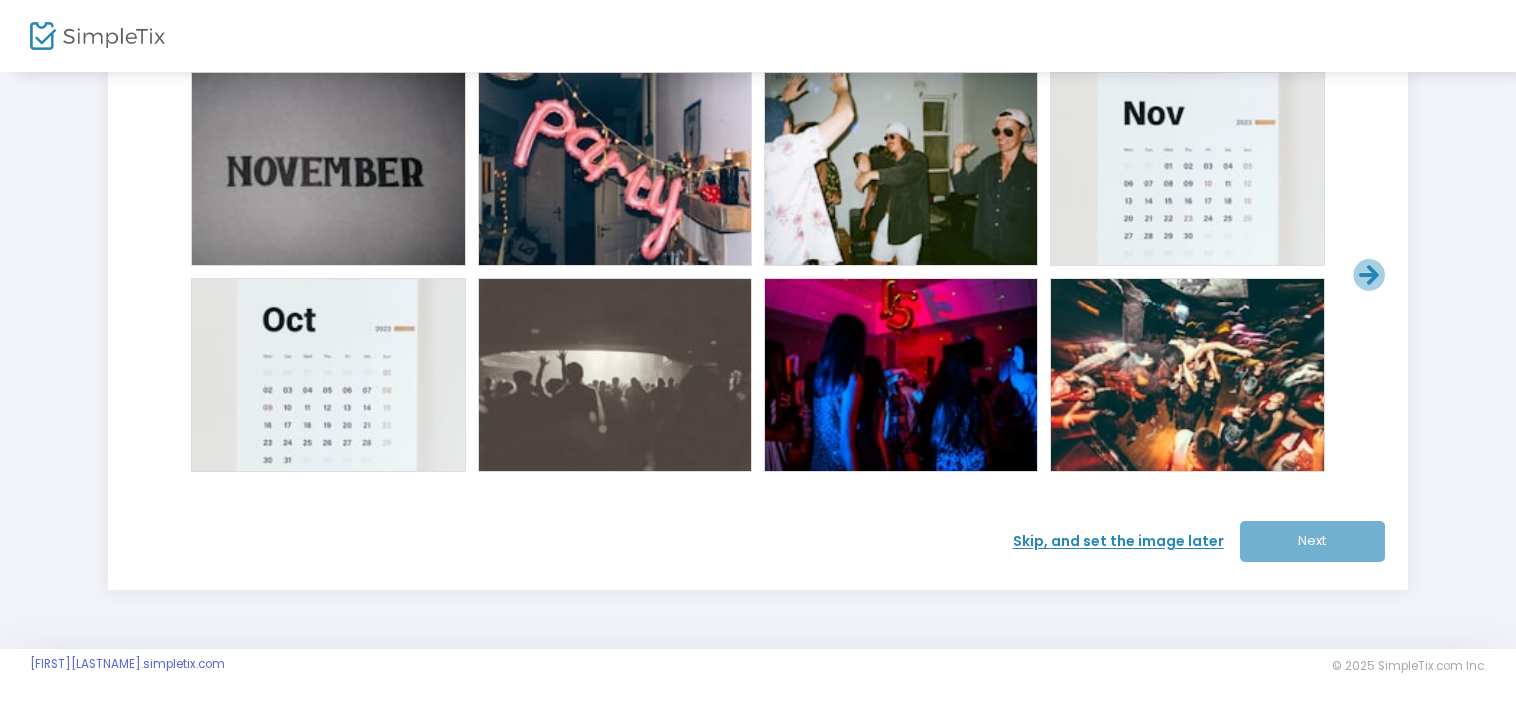 click on "Skip, and set the image later" 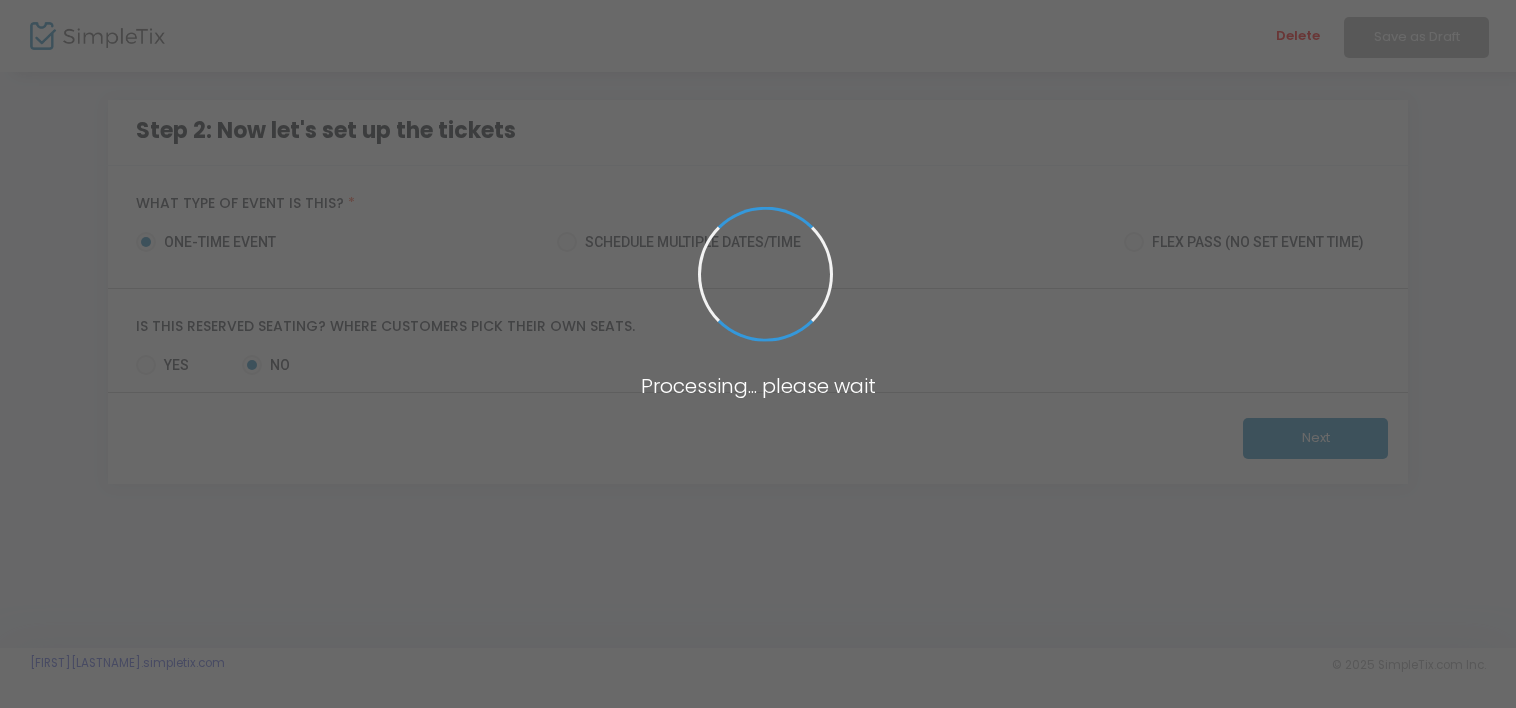 scroll, scrollTop: 0, scrollLeft: 0, axis: both 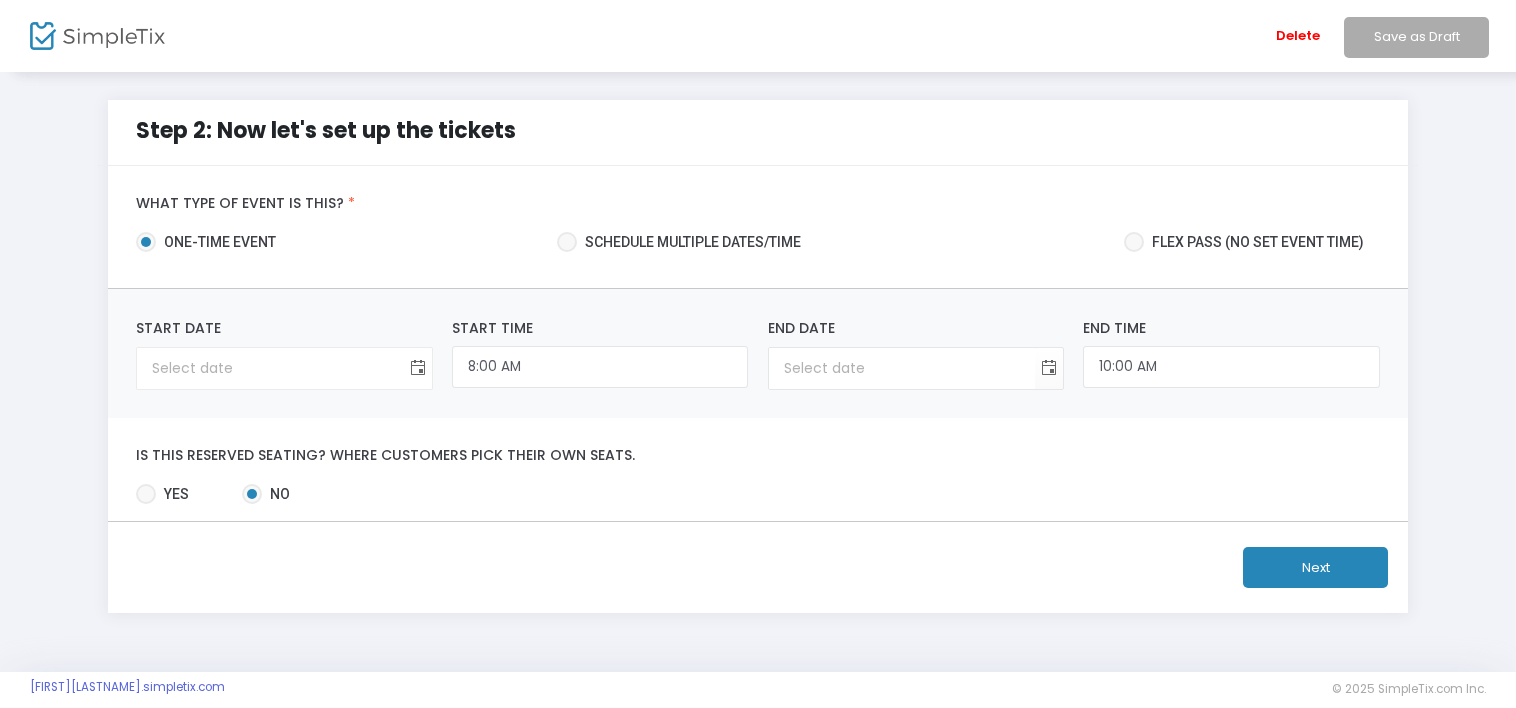 click 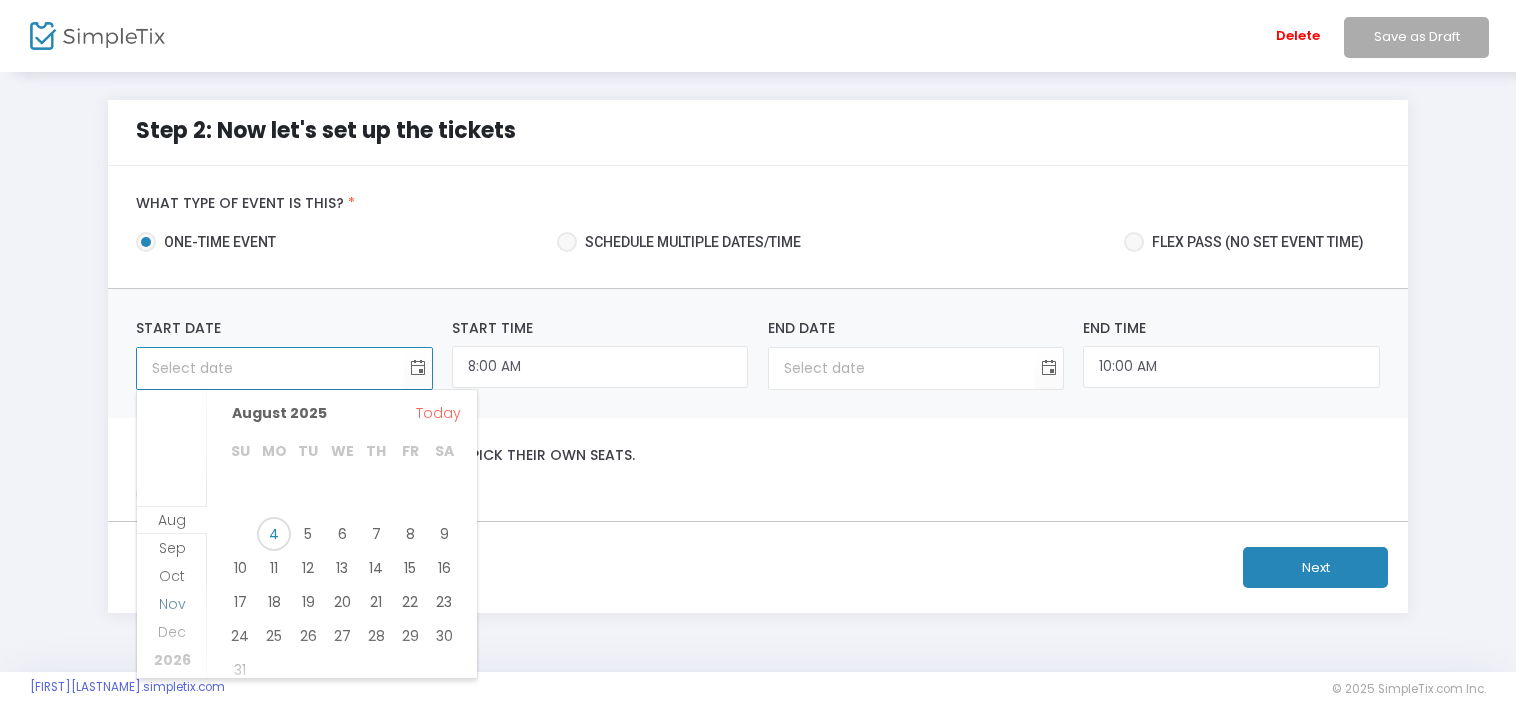 click on "Nov" at bounding box center [172, 604] 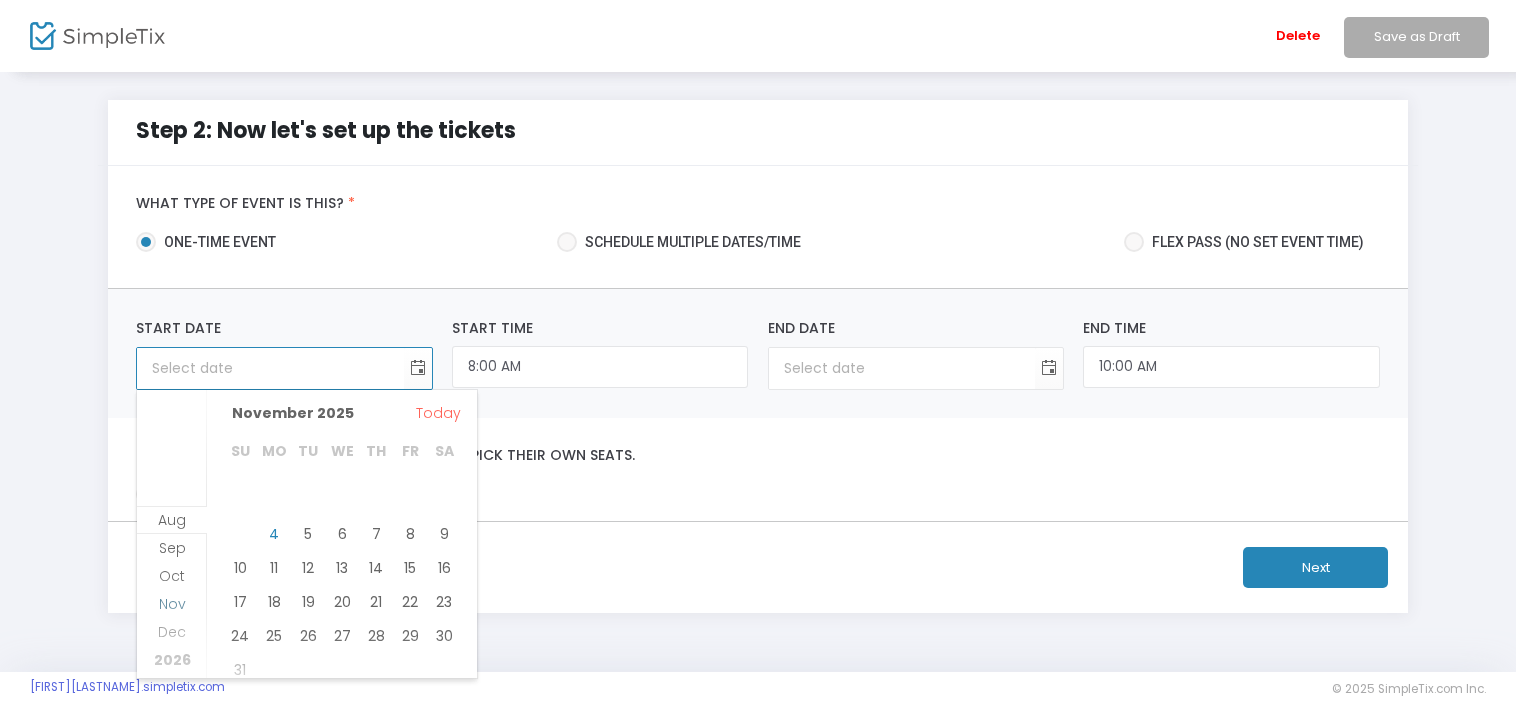 scroll, scrollTop: 83, scrollLeft: 0, axis: vertical 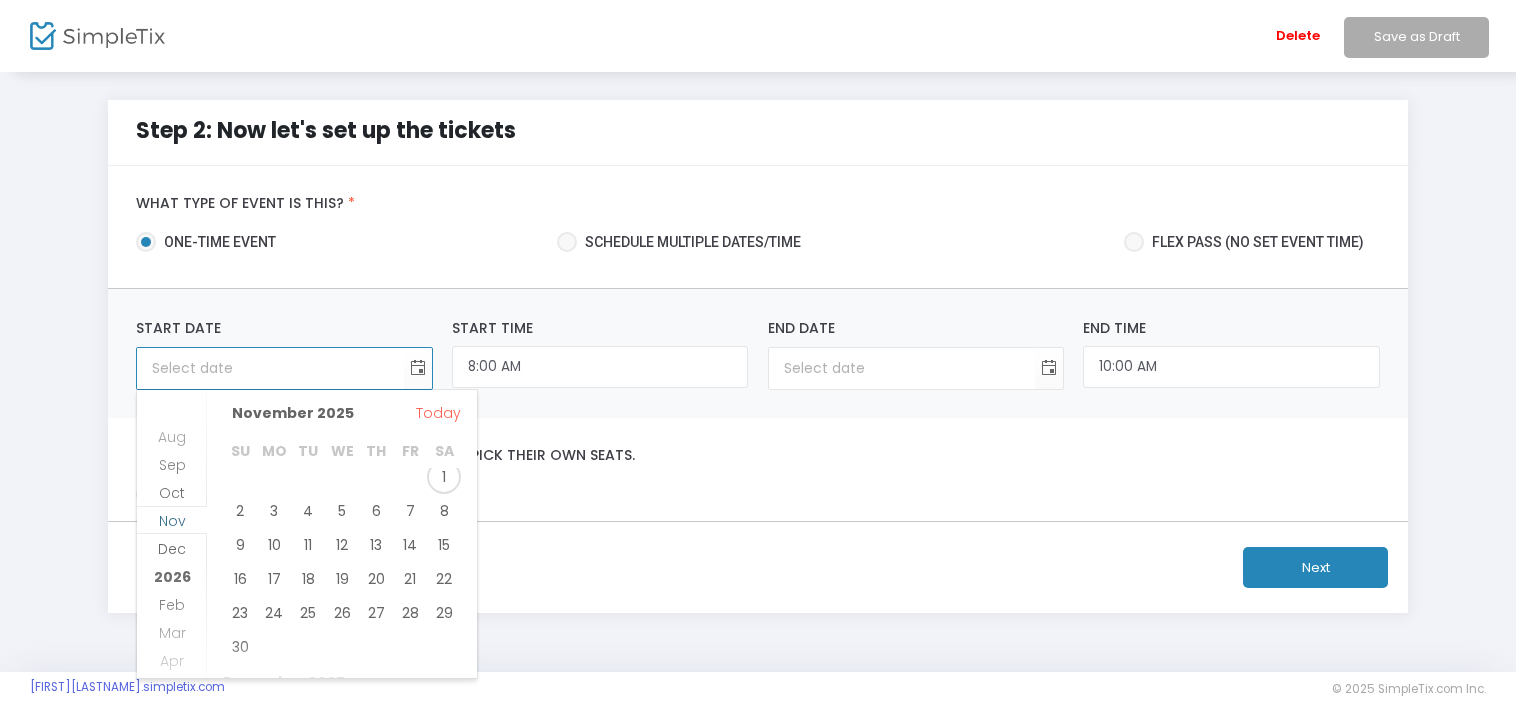 click on "Nov" at bounding box center [172, 521] 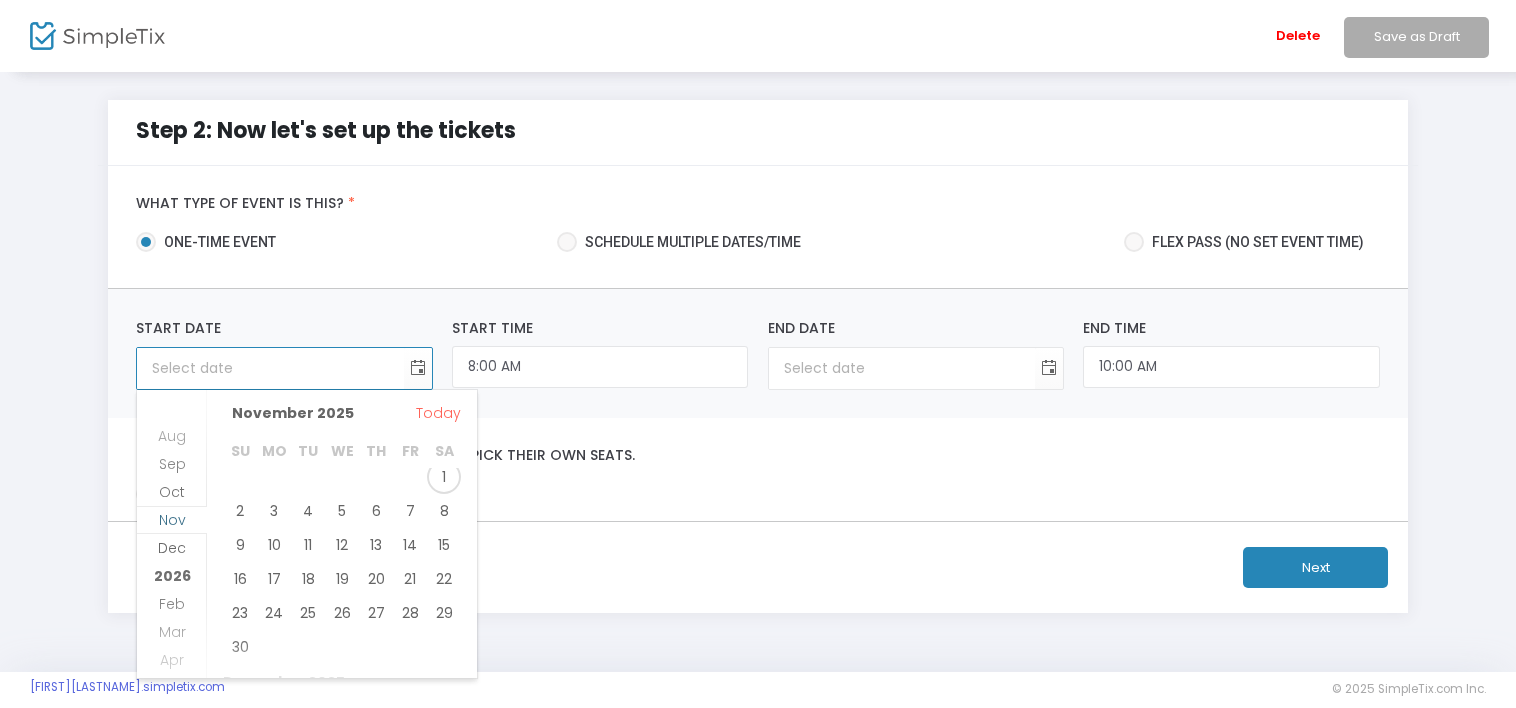 click on "Nov" at bounding box center (172, 520) 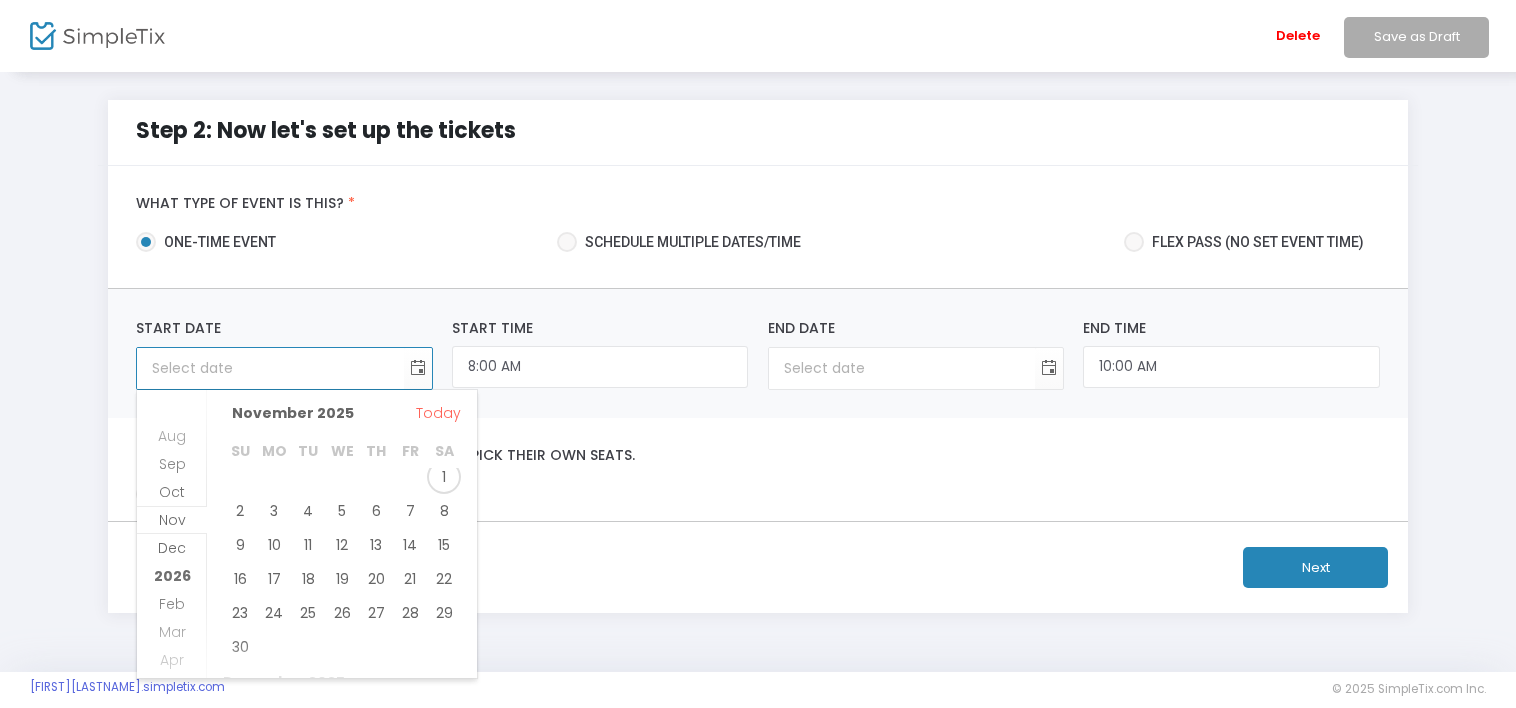 click on "August 2025                 4 5 6 7 8 9 10 11 12 13 14 15 16 17 18 19 20 21 22 23 24 25 26 27 28 29 30 31             September 2025   1 2 3 4 5 6 7 8 9 10 11 12 13 14 15 16 17 18 19 20 21 22 23 24 25 26 27 28 29 30                       October 2025       1 2 3 4 5 6 7 8 9 10 11 12 13 14 15 16 17 18 19 20 21 22 23 24 25 26 27 28 29 30 31                 November 2025             1 2 3 4 5 6 7 8 9 10 11 12 13 14 15 16 17 18 19 20 21 22 23 24 25 26 27 28 29 30             December 2025   1 2 3 4 5 6 7 8 9 10 11 12 13 14 15 16 17 18 19 20 21 22 23 24 25 26 27 28 29 30 31" 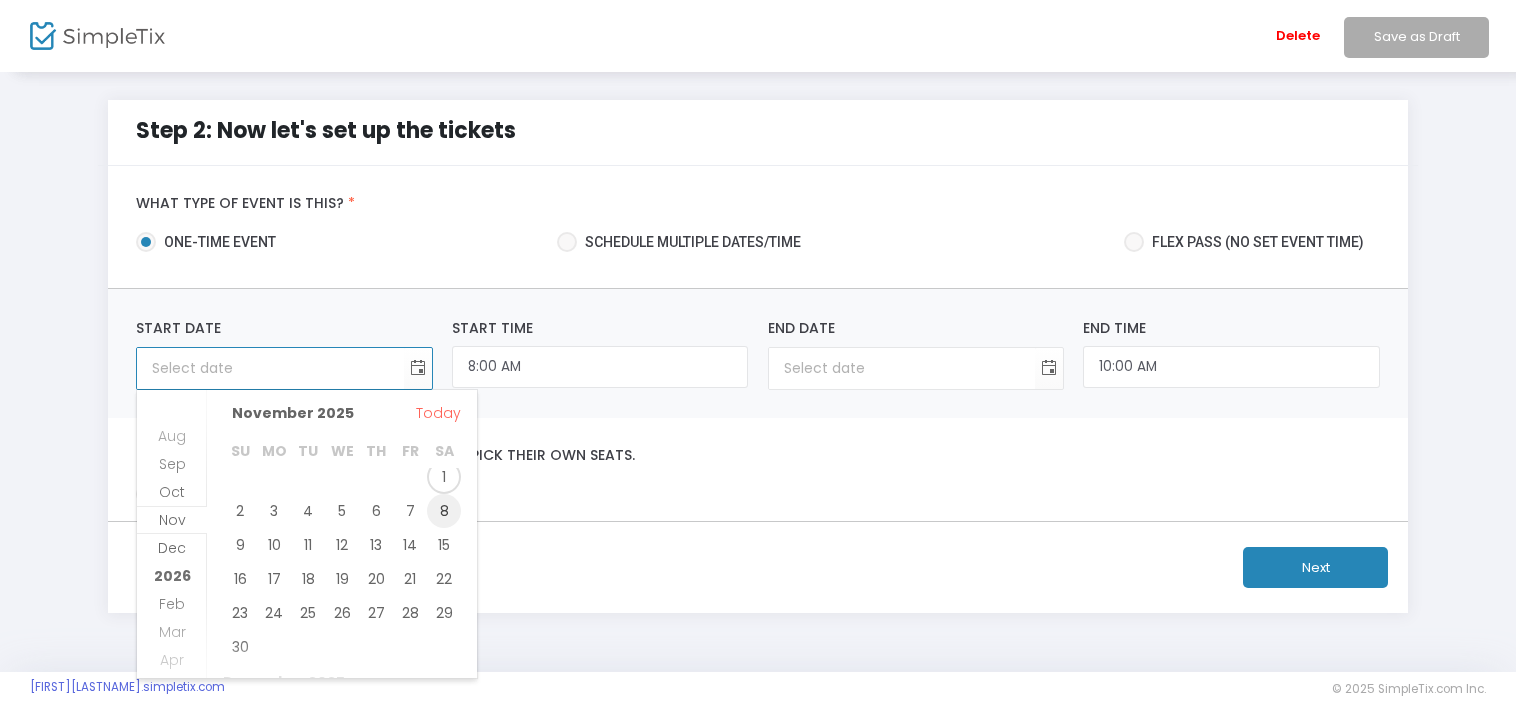 click on "8" at bounding box center (444, 511) 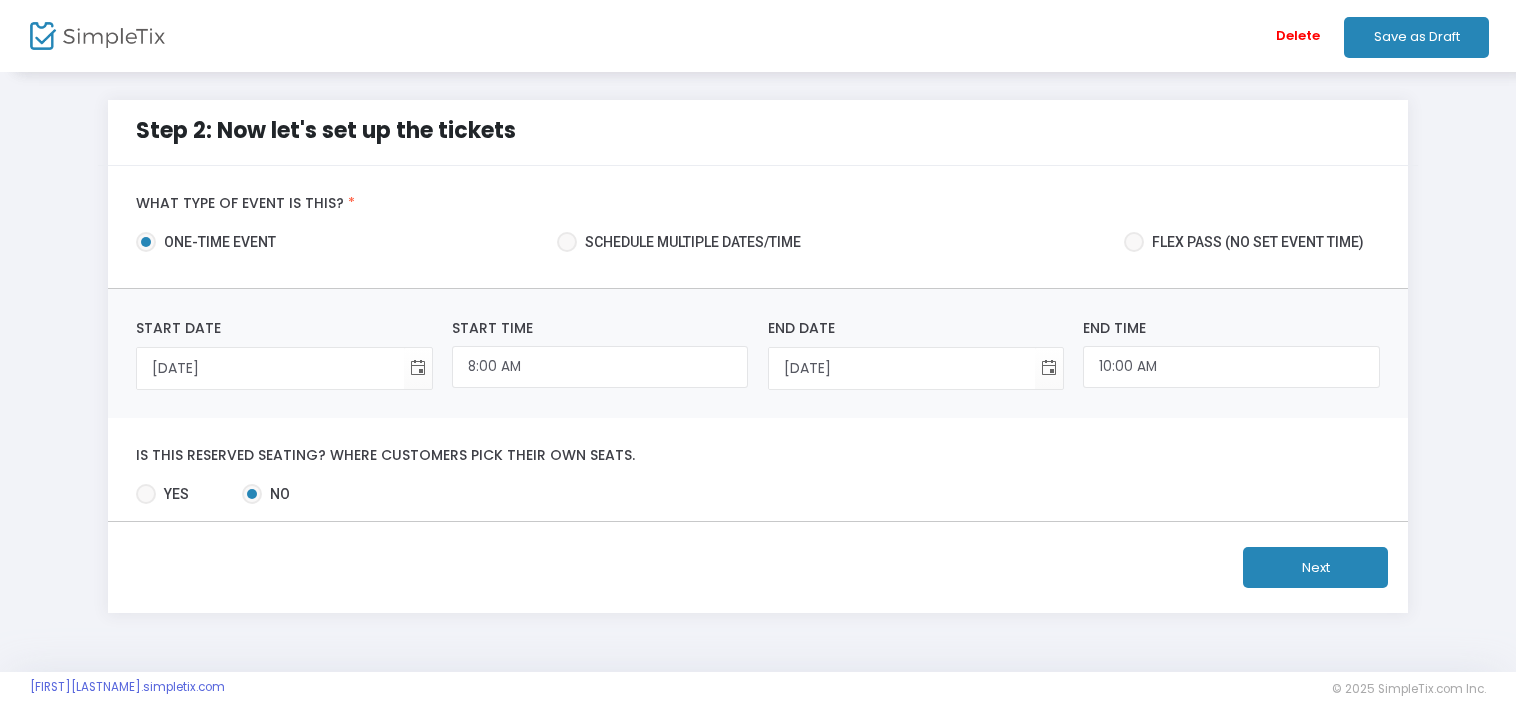 click on "Next" 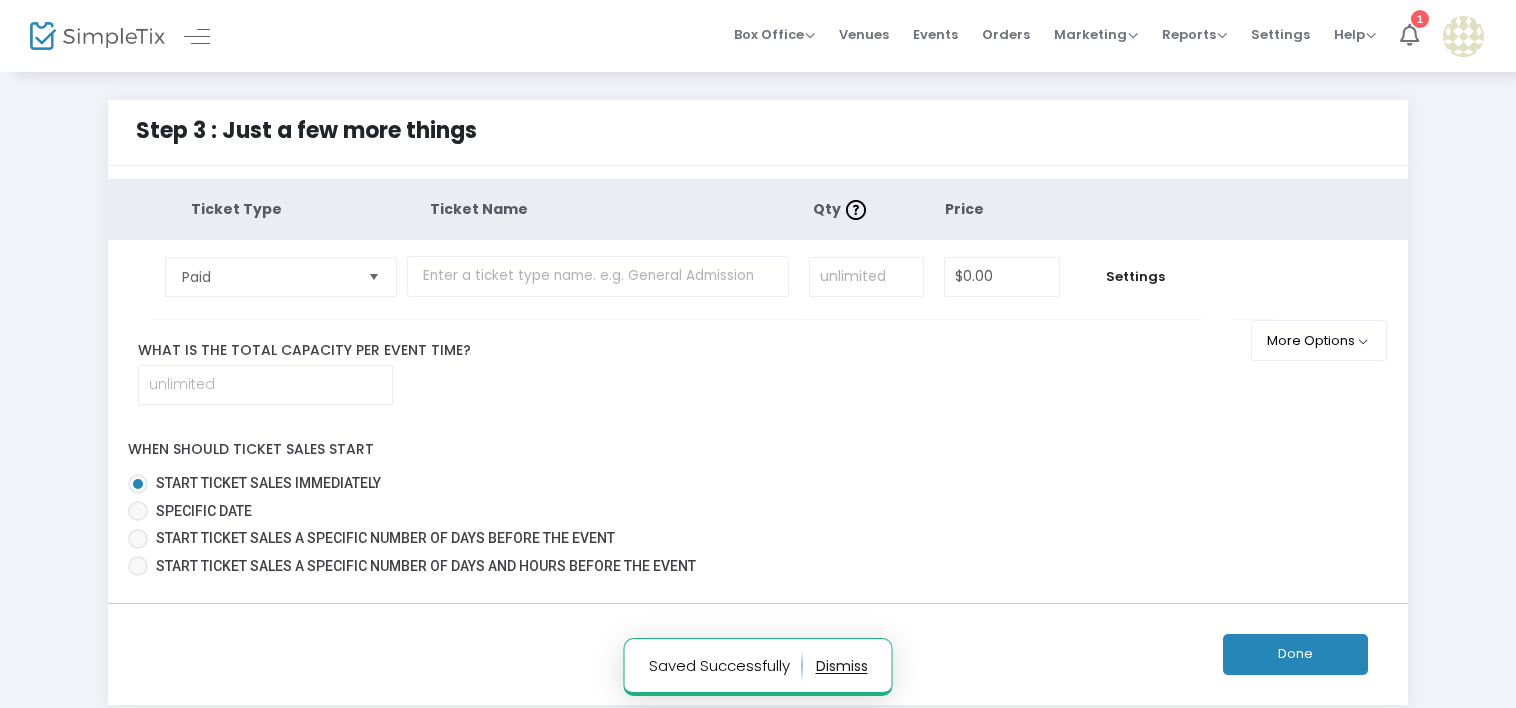 click on "Done" 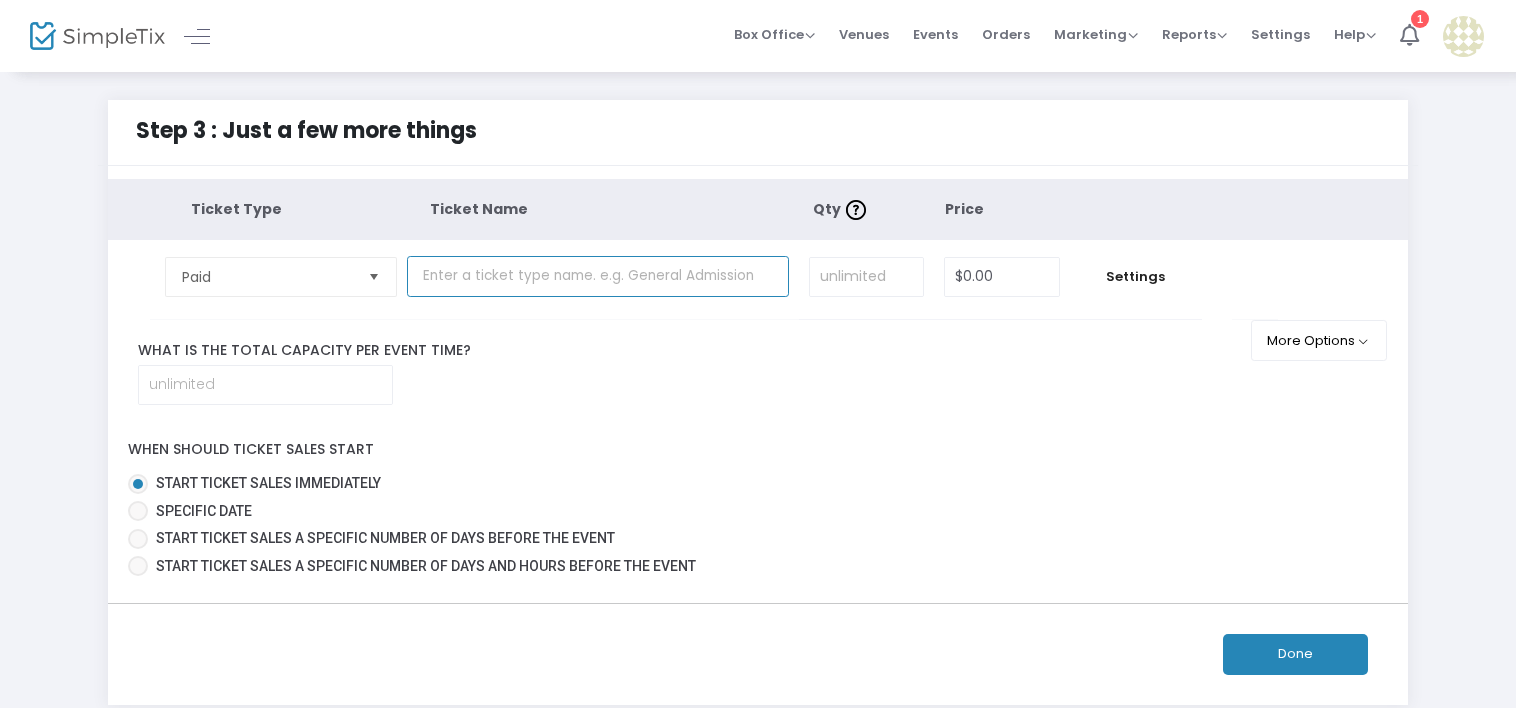 click at bounding box center (598, 276) 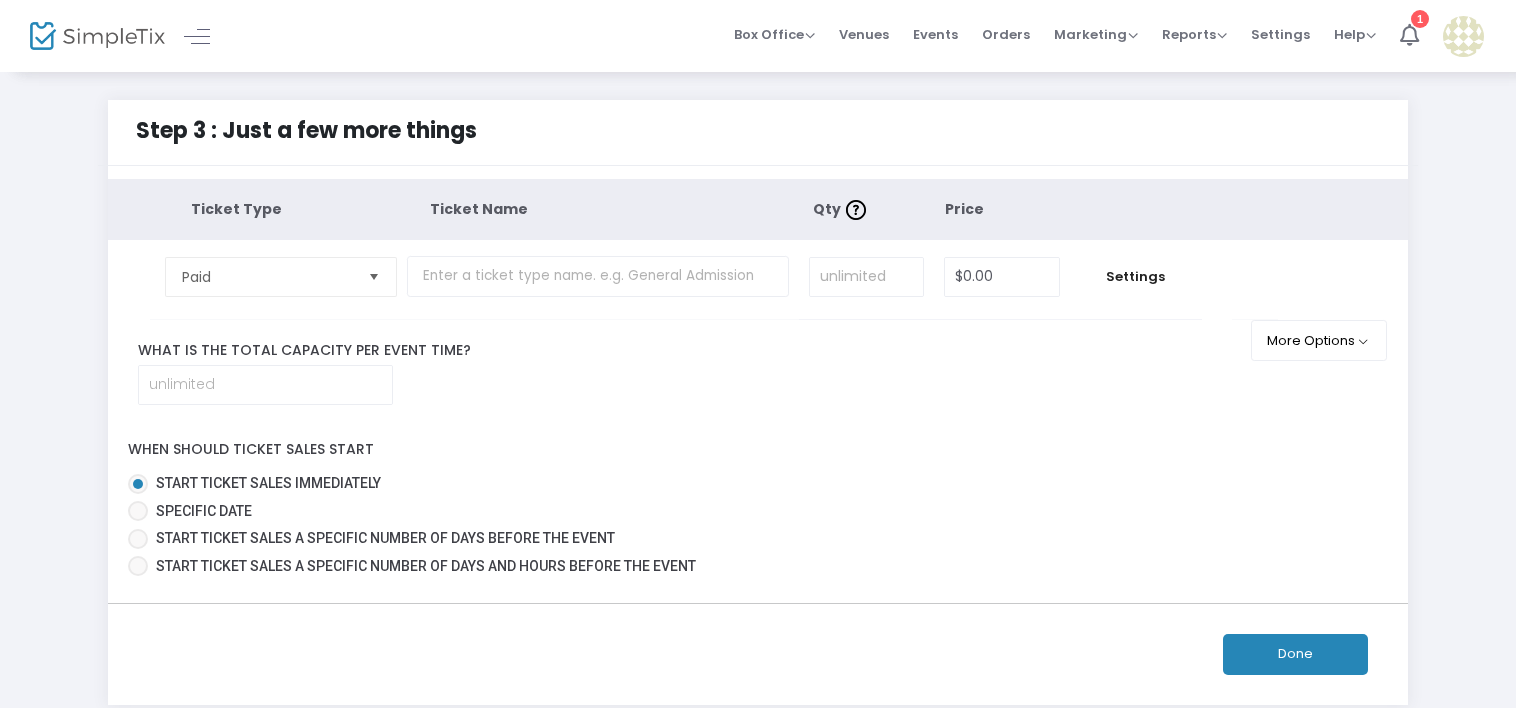 click on "What is the total capacity per event time?" 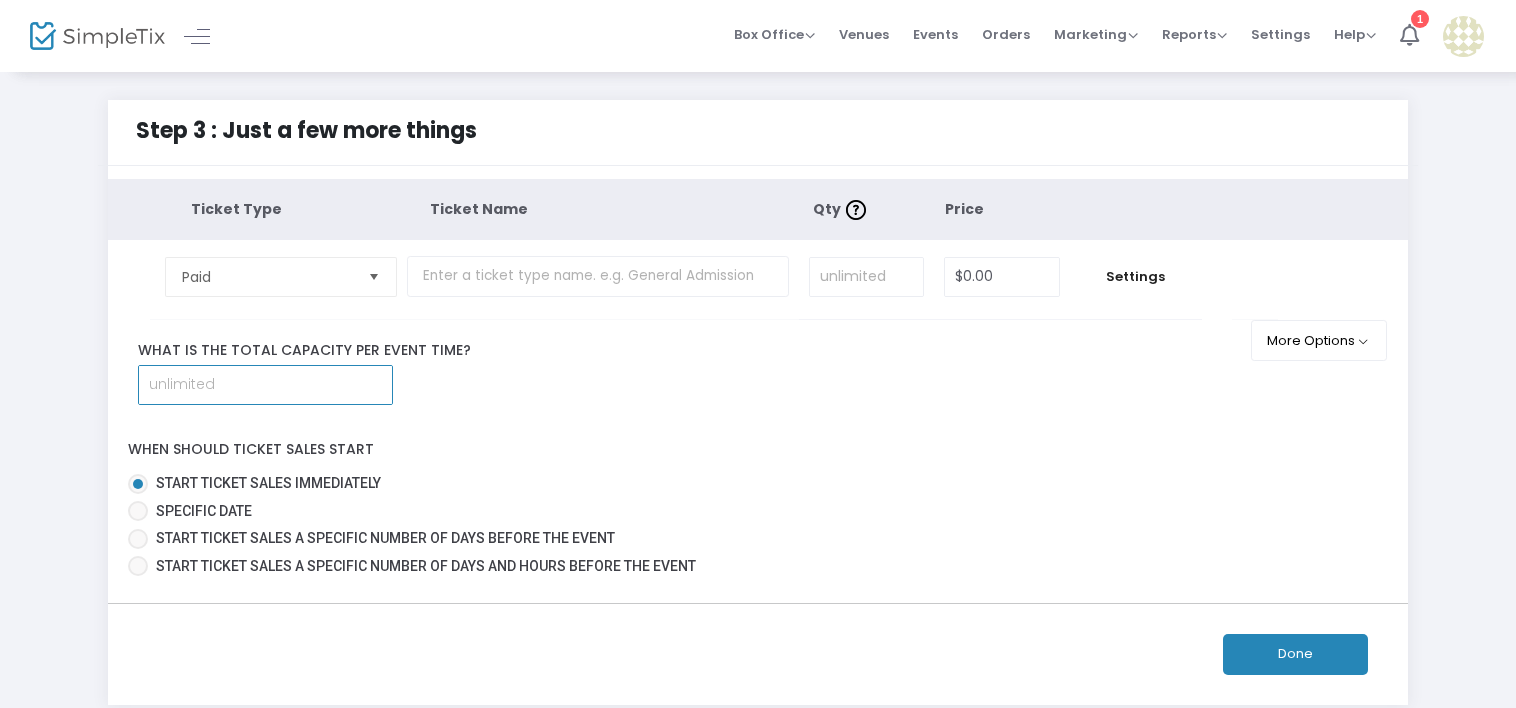 click at bounding box center [265, 385] 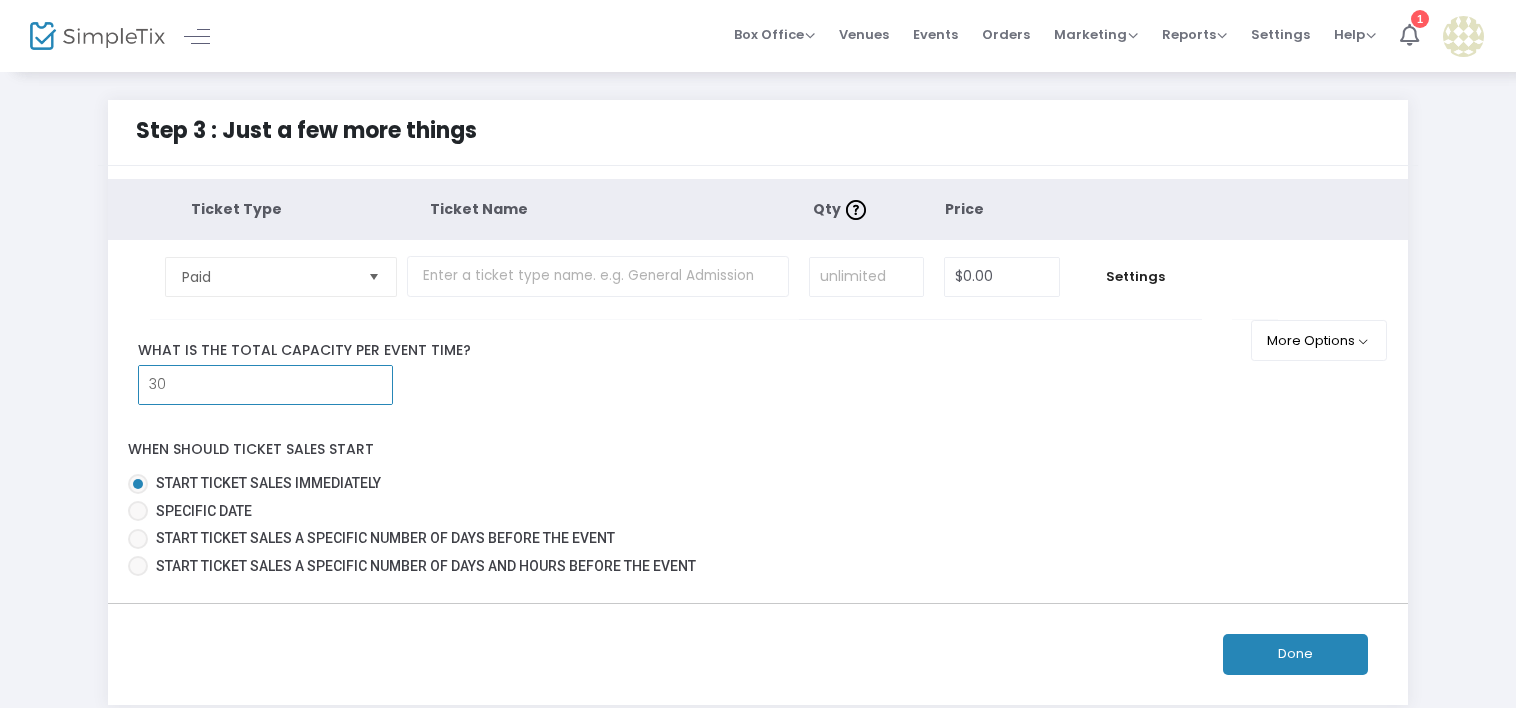 type on "30" 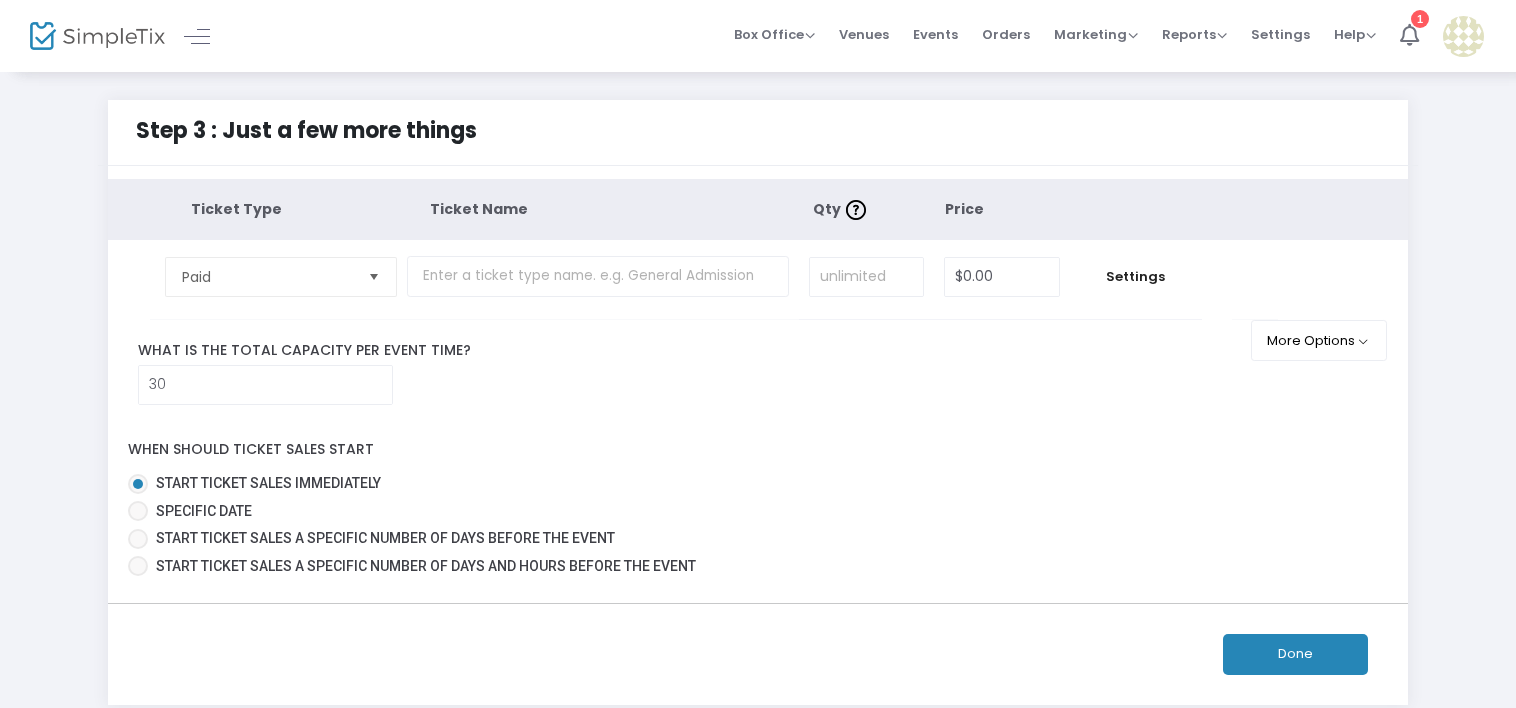 click on "Specific Date" at bounding box center [204, 511] 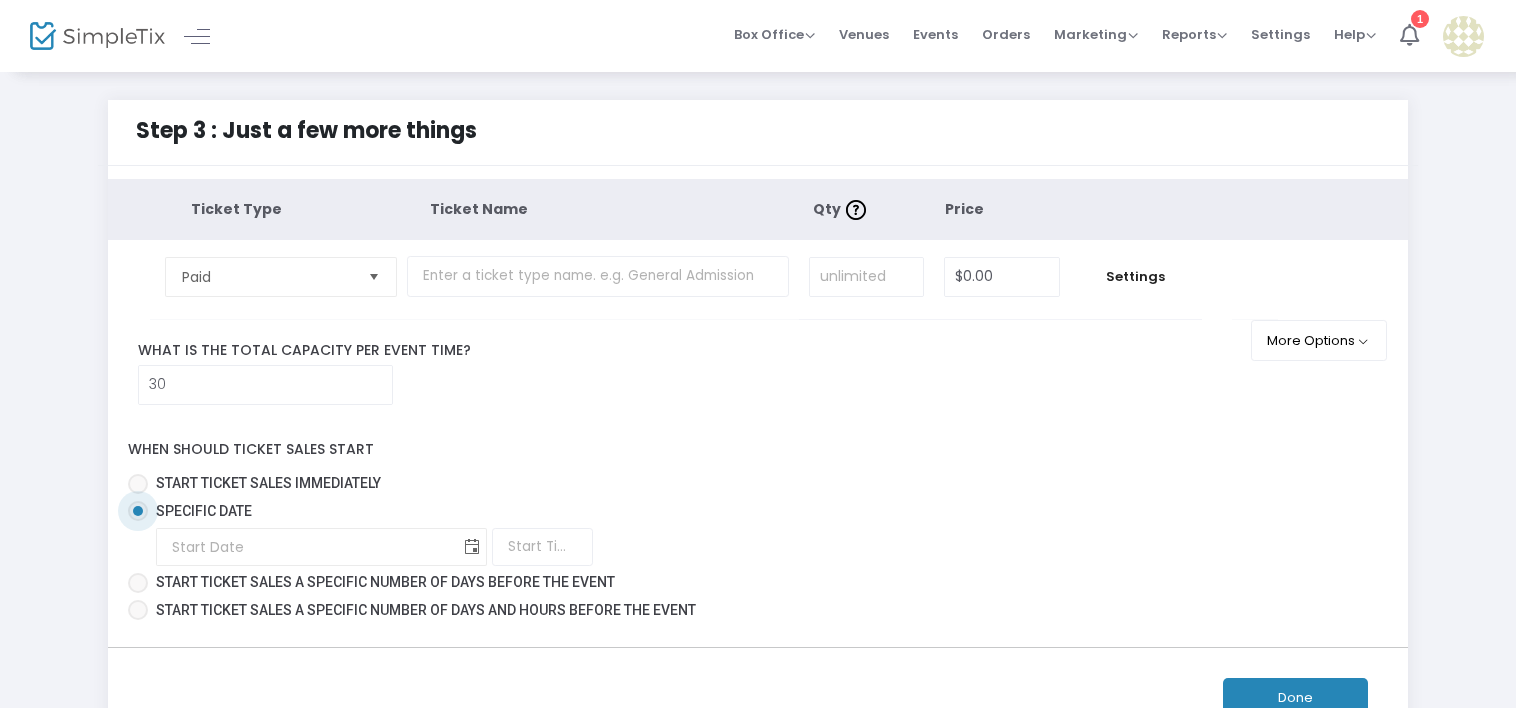 click 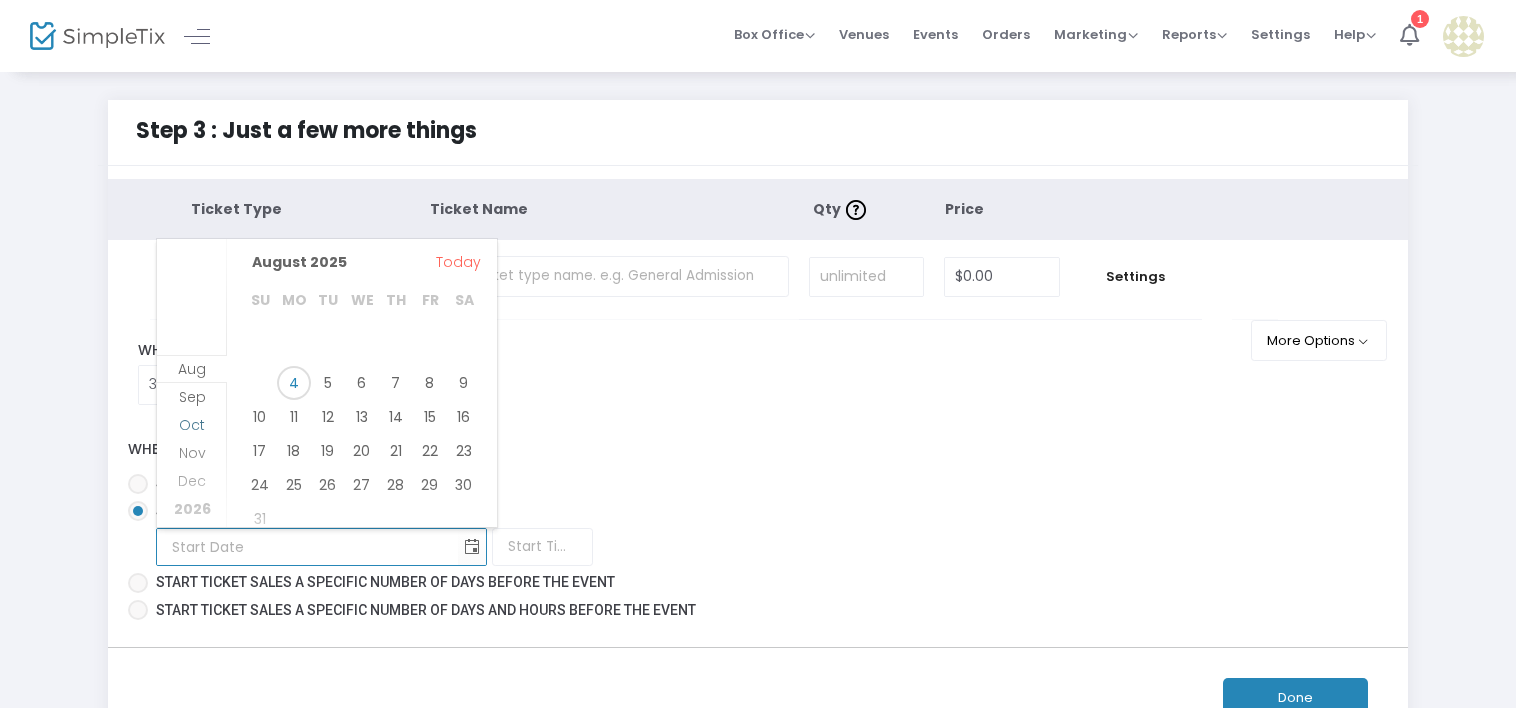 click on "Oct" at bounding box center (192, 425) 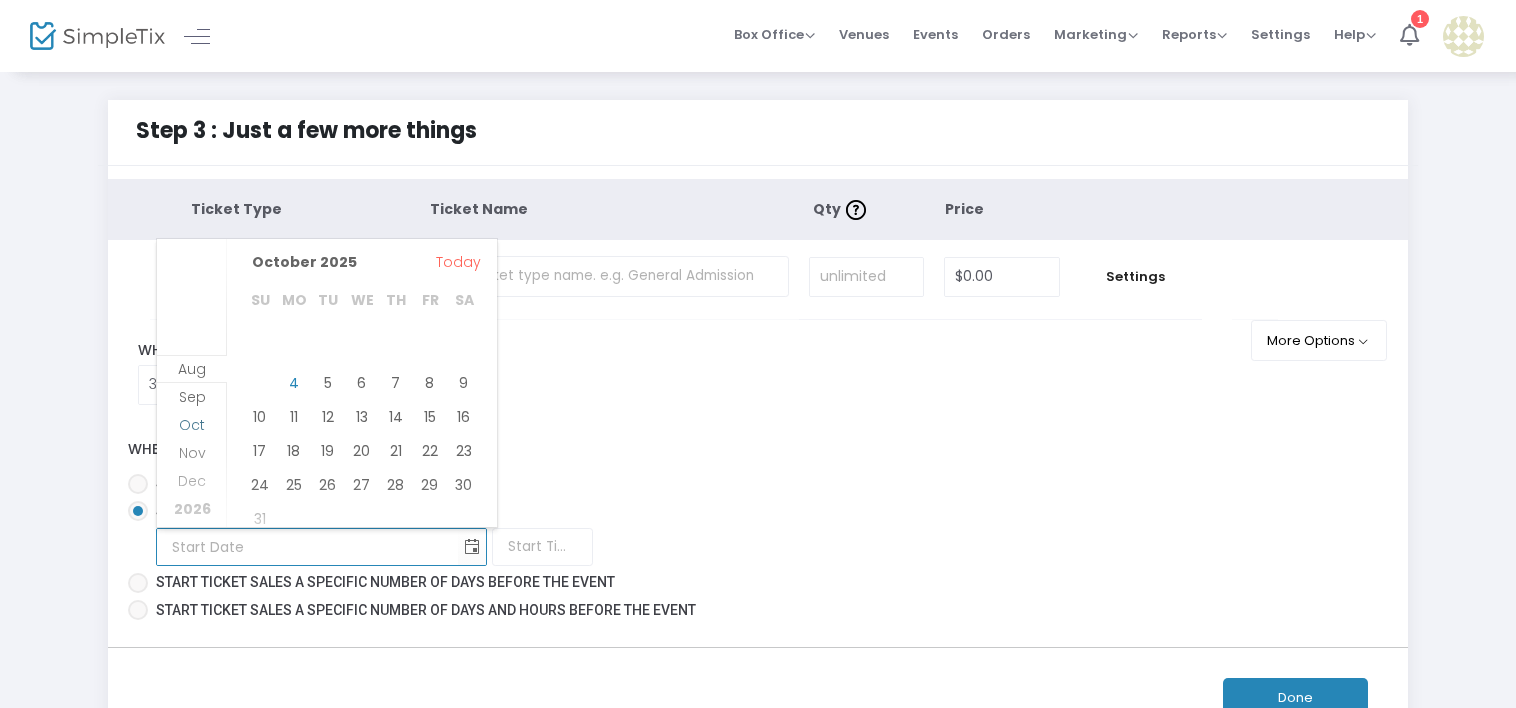 scroll, scrollTop: 56, scrollLeft: 0, axis: vertical 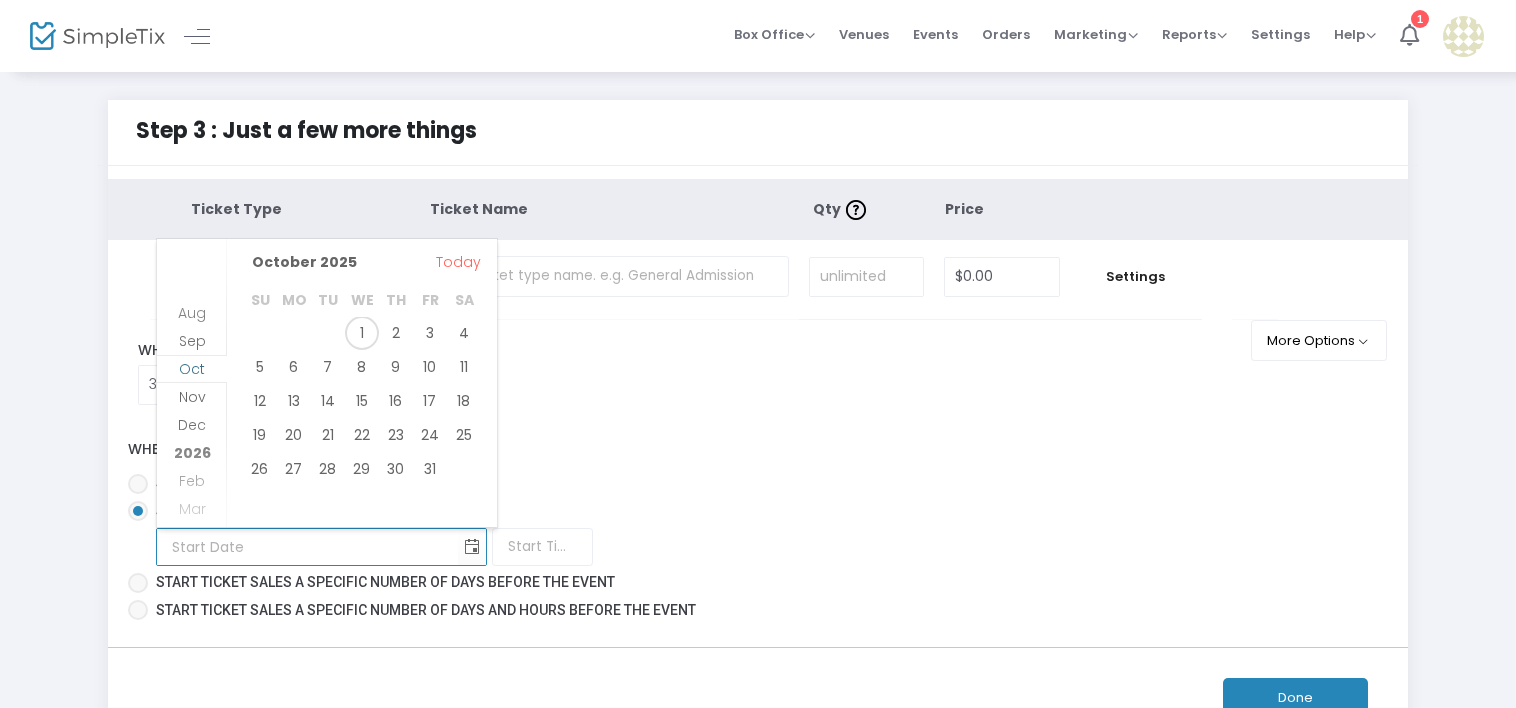 click on "Dec" at bounding box center [192, 425] 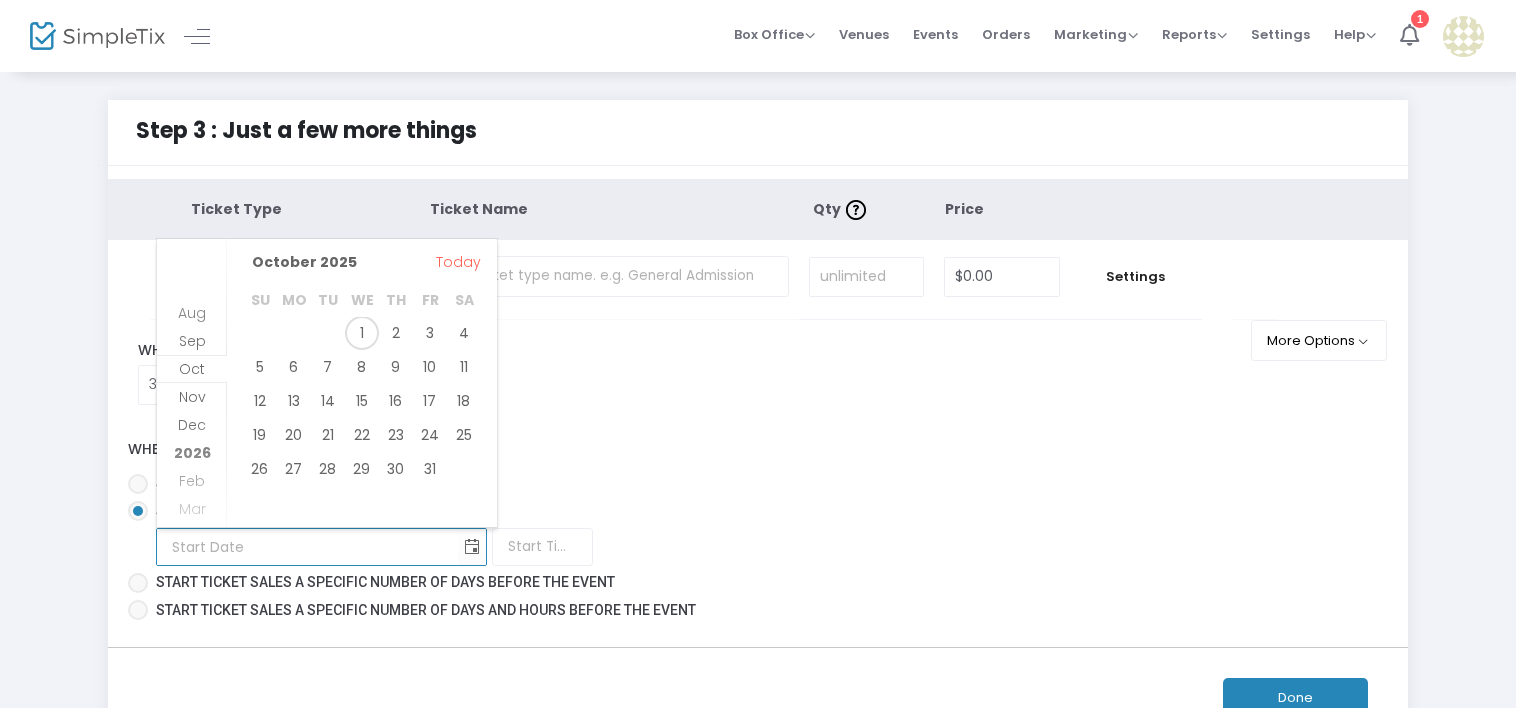 scroll, scrollTop: 112, scrollLeft: 0, axis: vertical 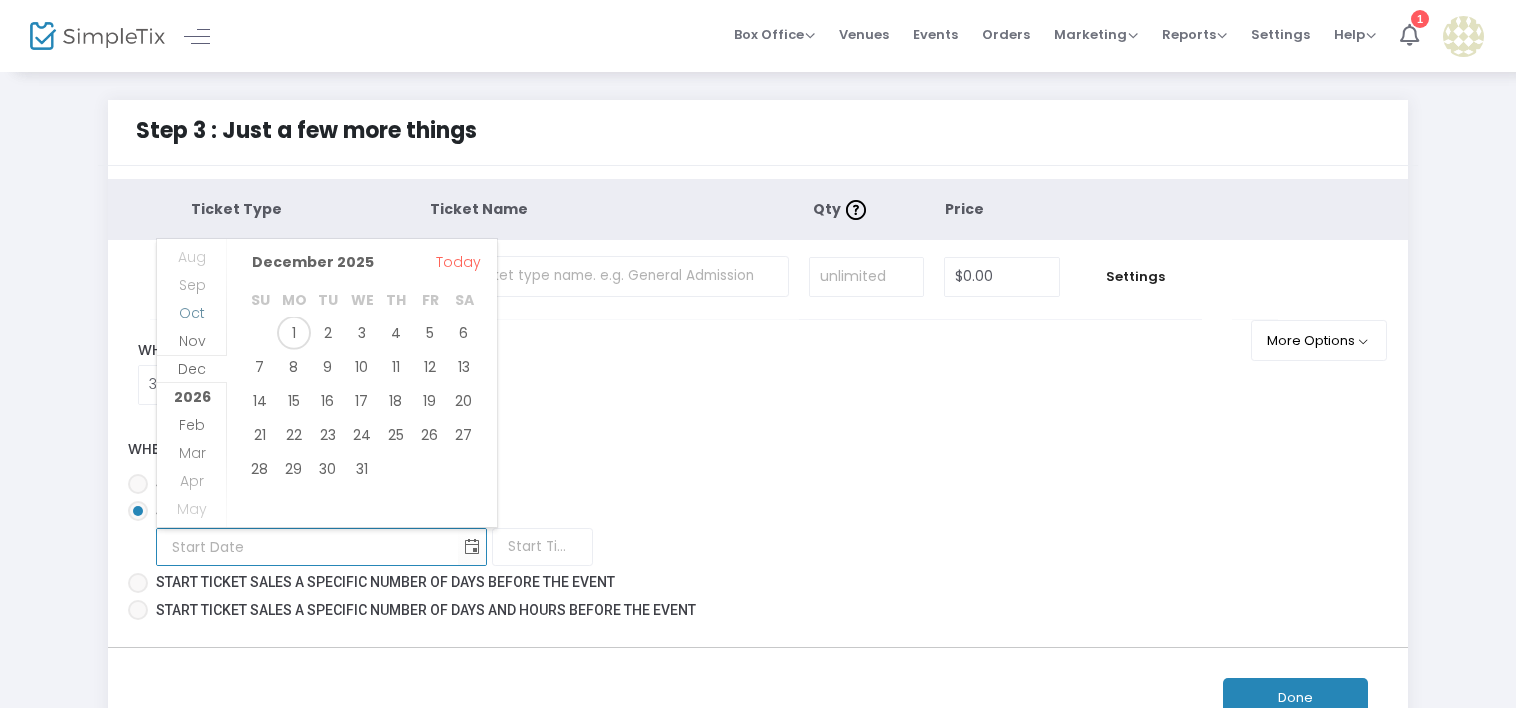 click on "Oct" at bounding box center (192, 313) 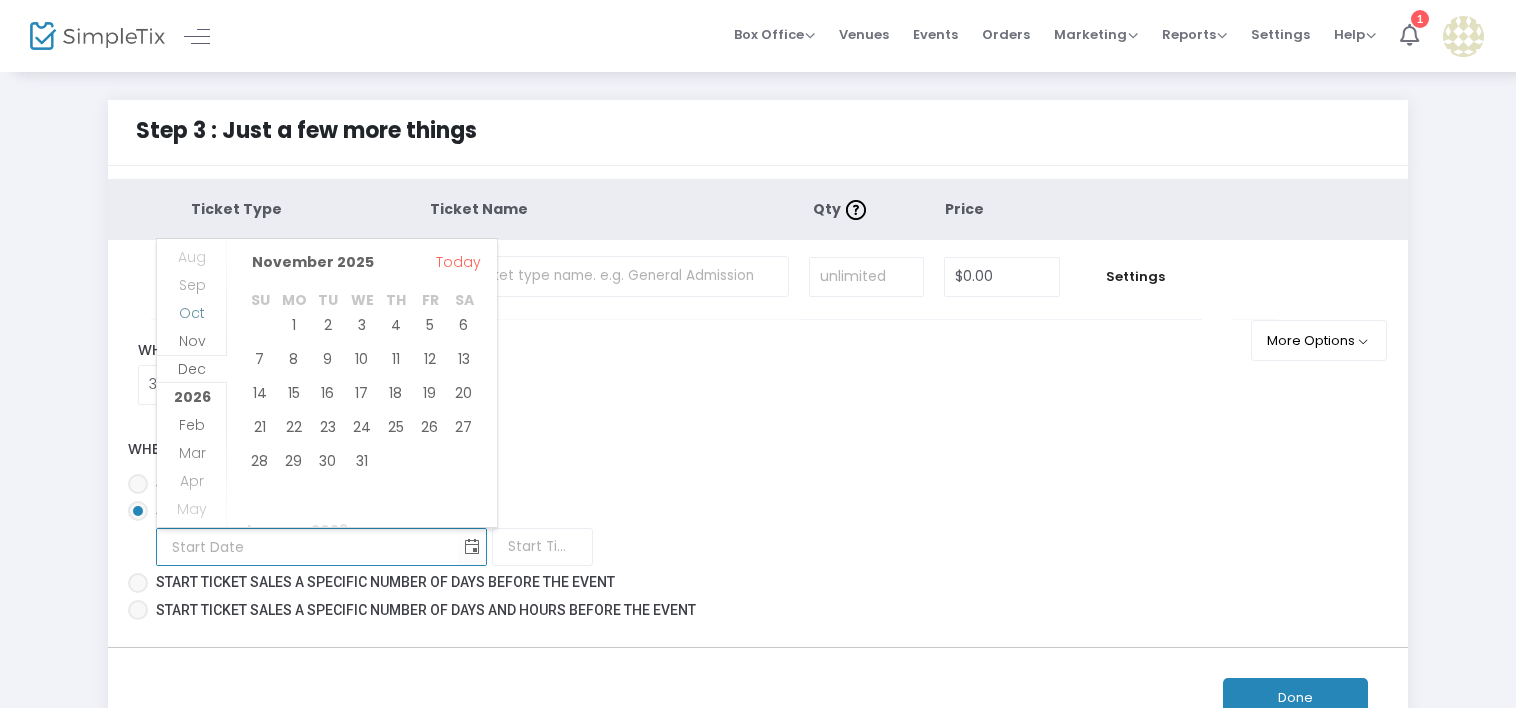 scroll, scrollTop: 56, scrollLeft: 0, axis: vertical 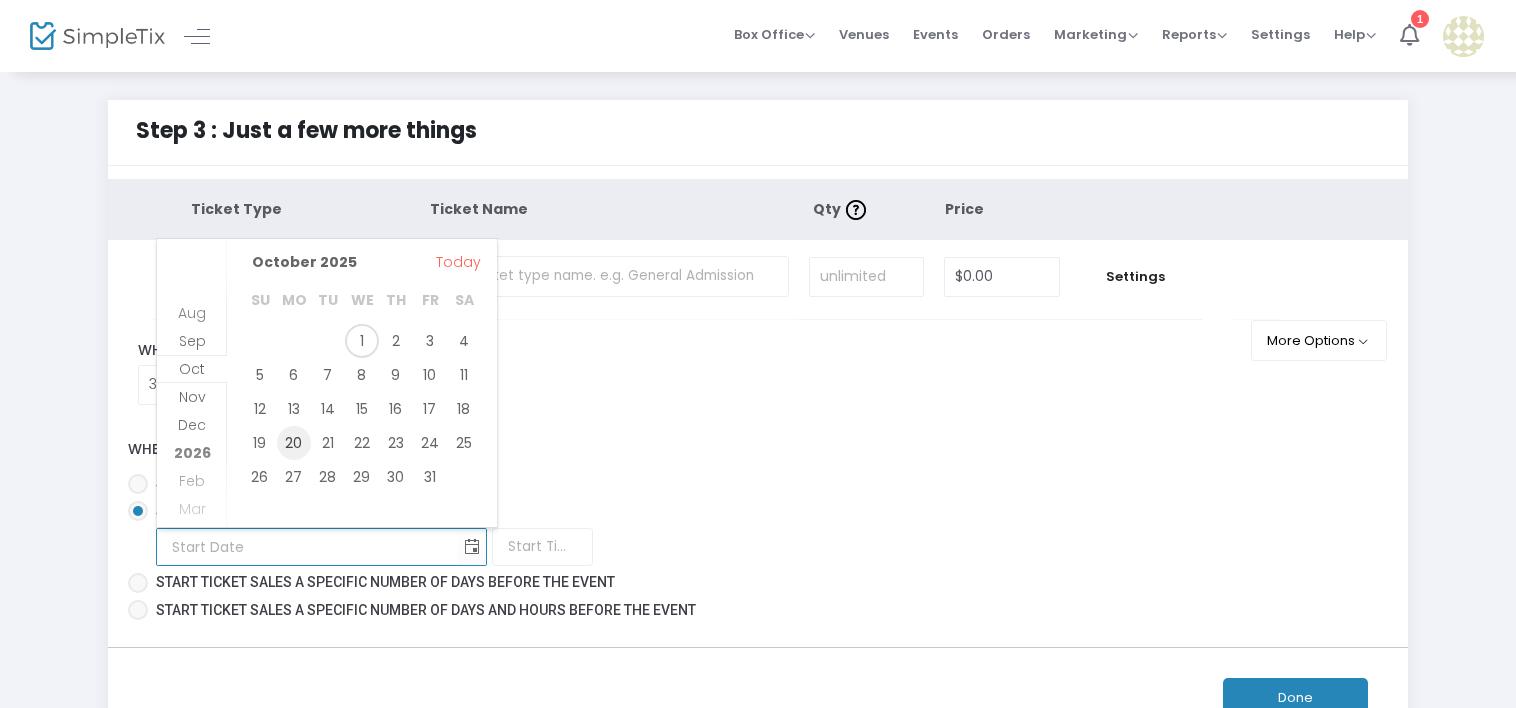 click on "20" at bounding box center [294, 443] 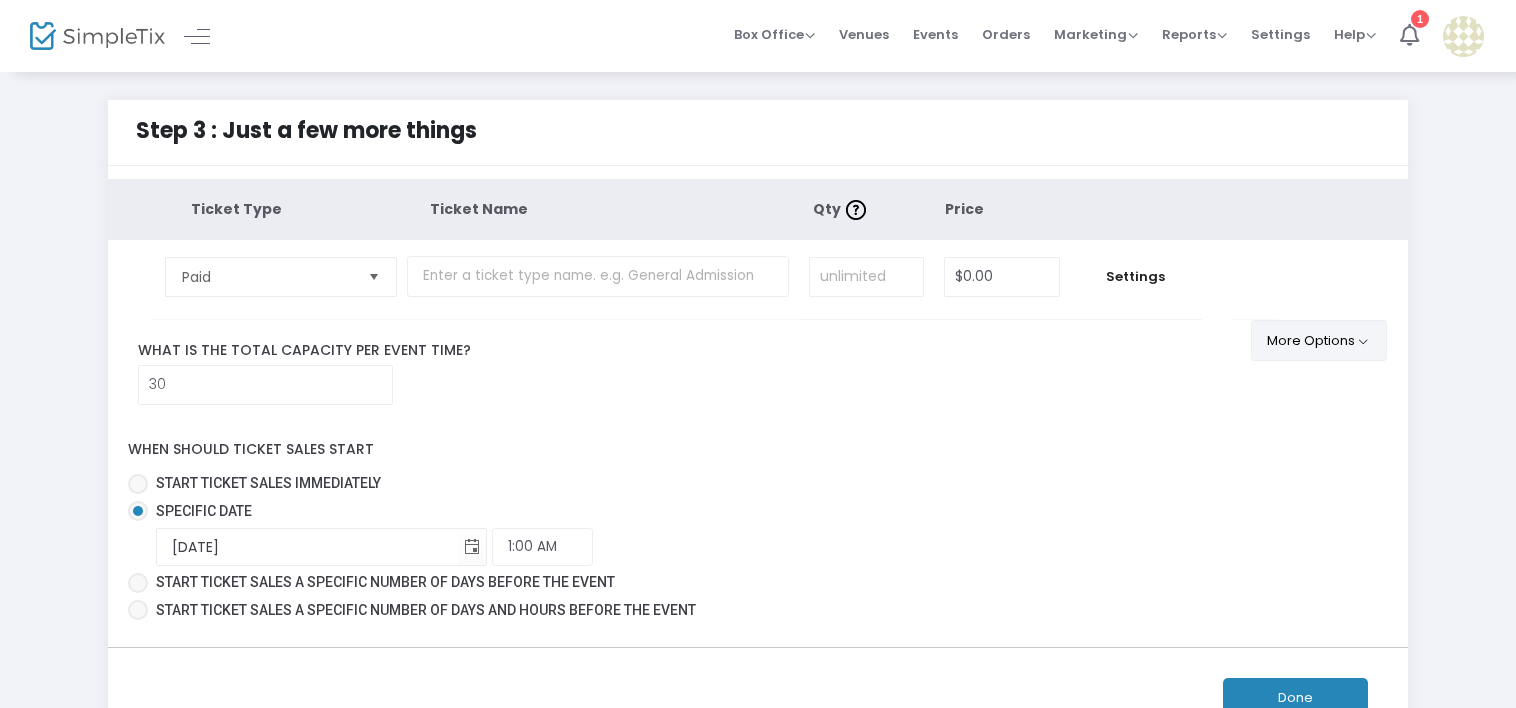 click on "More Options" 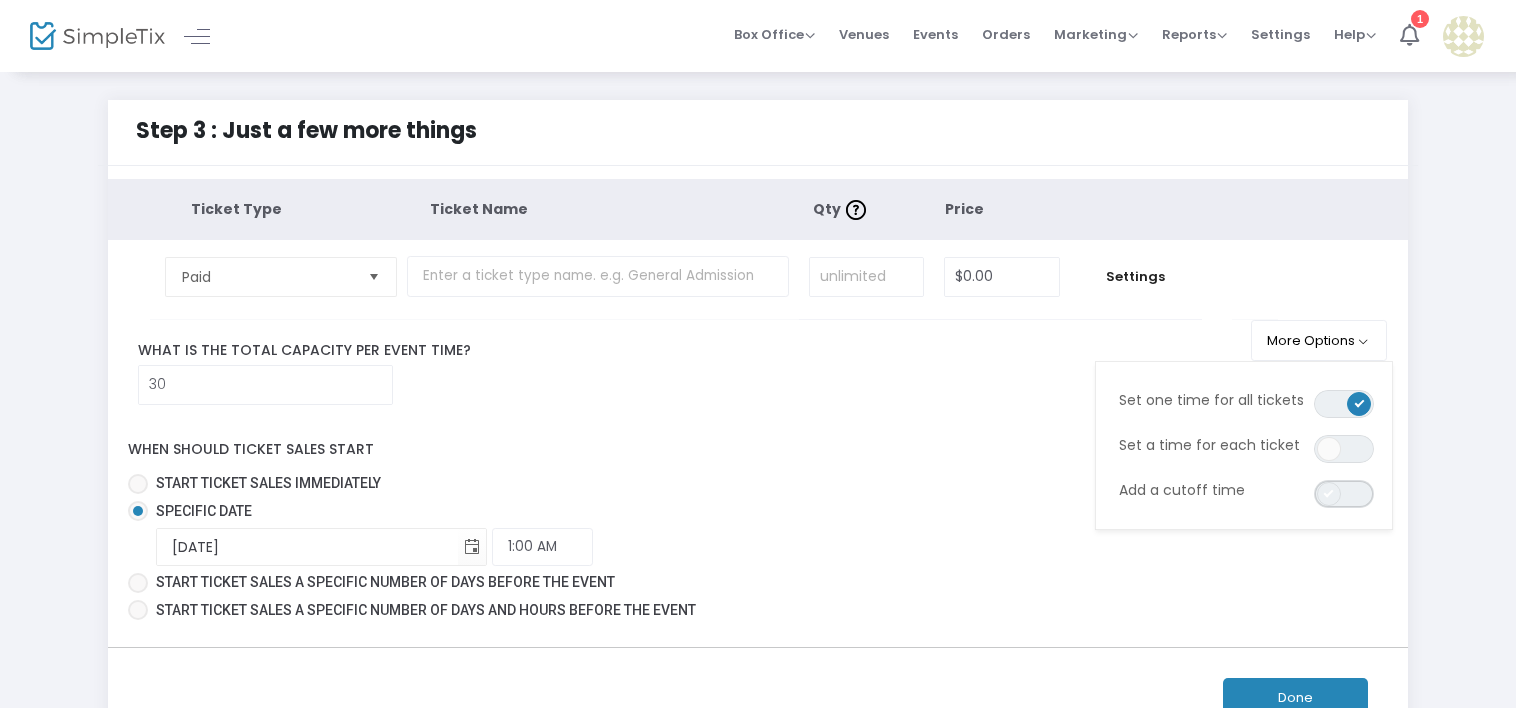 click on "ON OFF" at bounding box center [1344, 494] 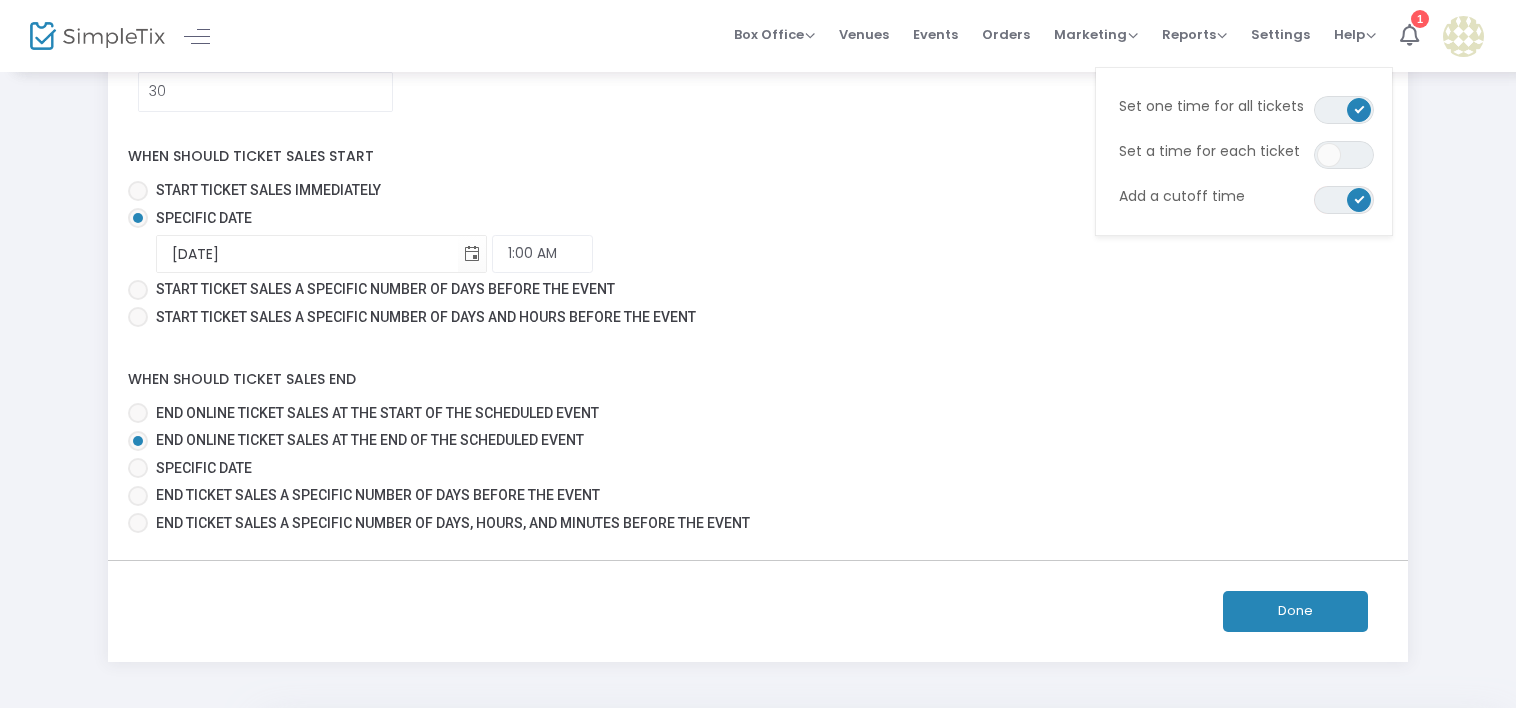 scroll, scrollTop: 294, scrollLeft: 0, axis: vertical 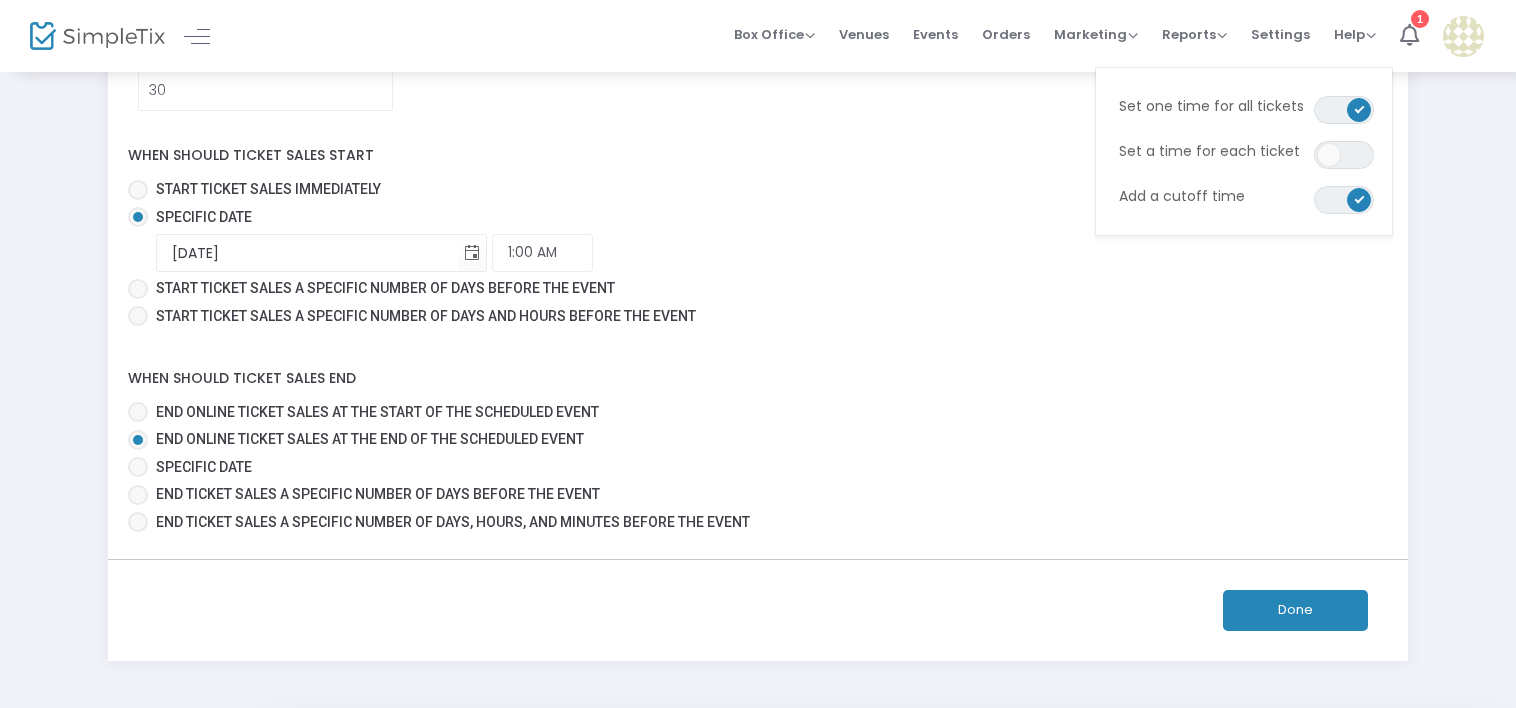 click on "Done" 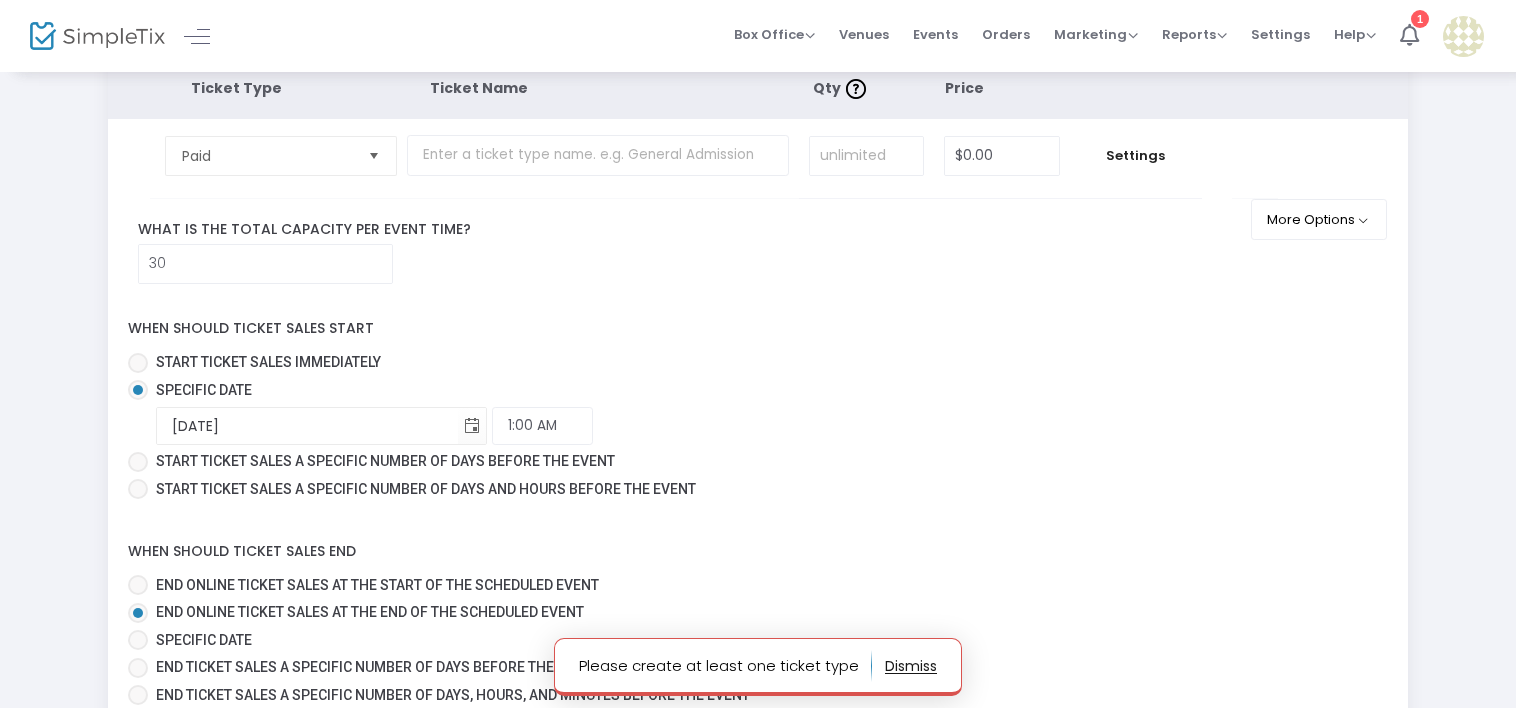 scroll, scrollTop: 0, scrollLeft: 0, axis: both 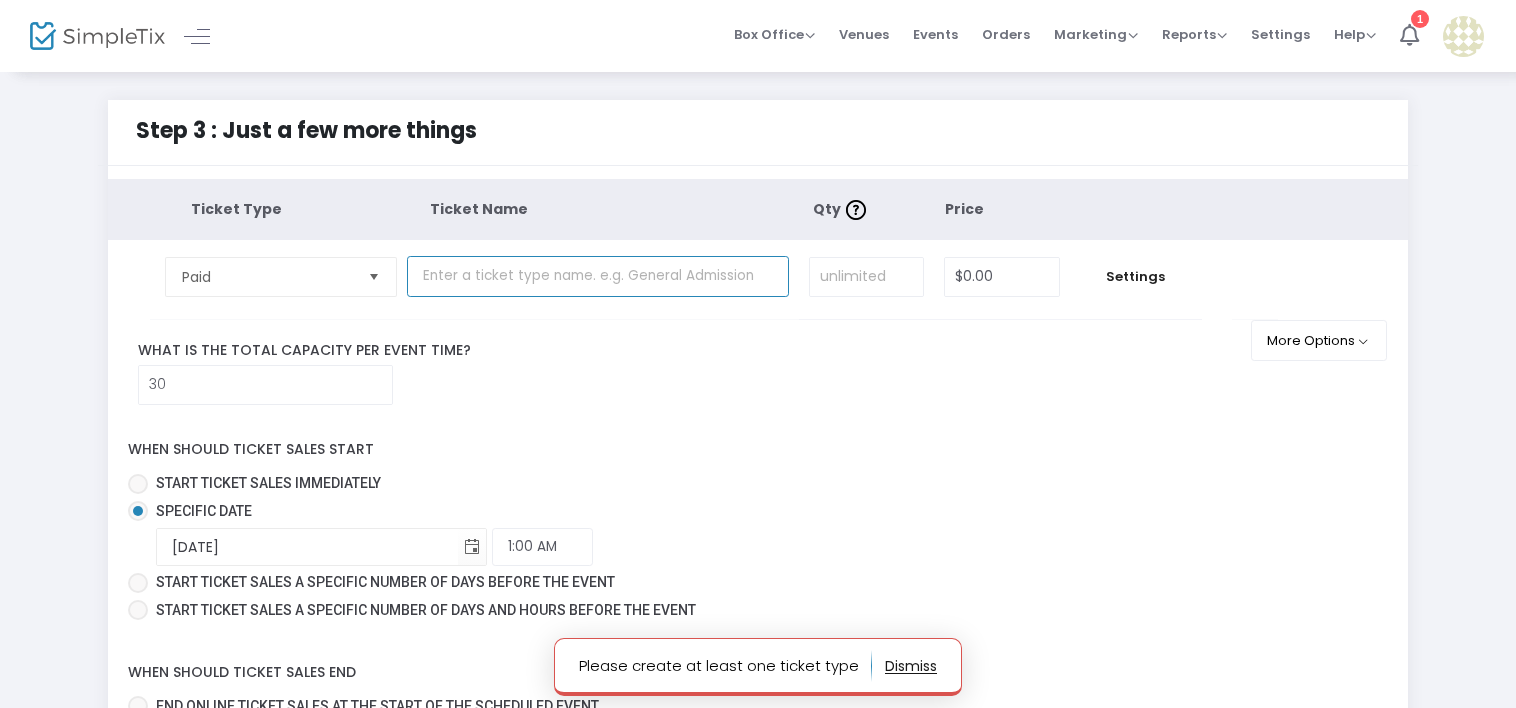 click at bounding box center (598, 276) 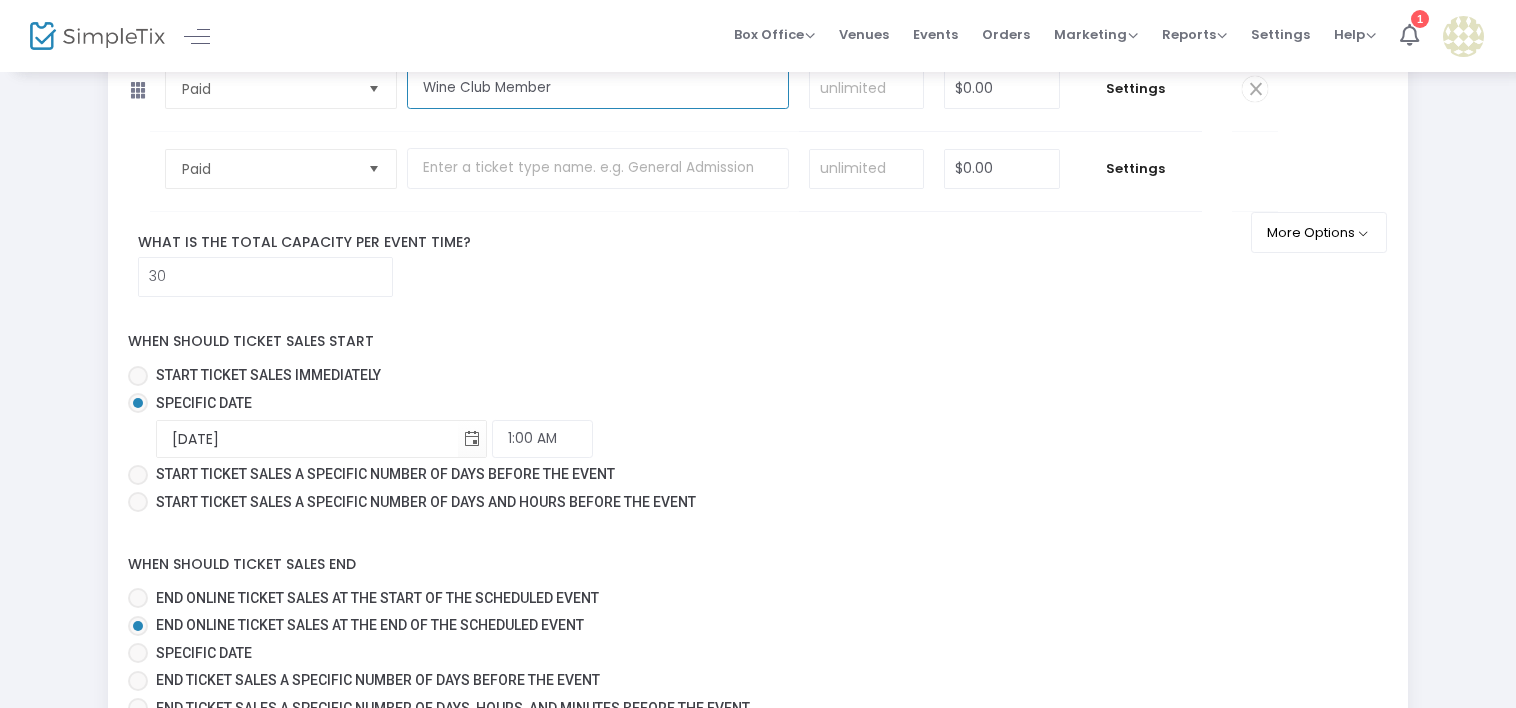 scroll, scrollTop: 292, scrollLeft: 0, axis: vertical 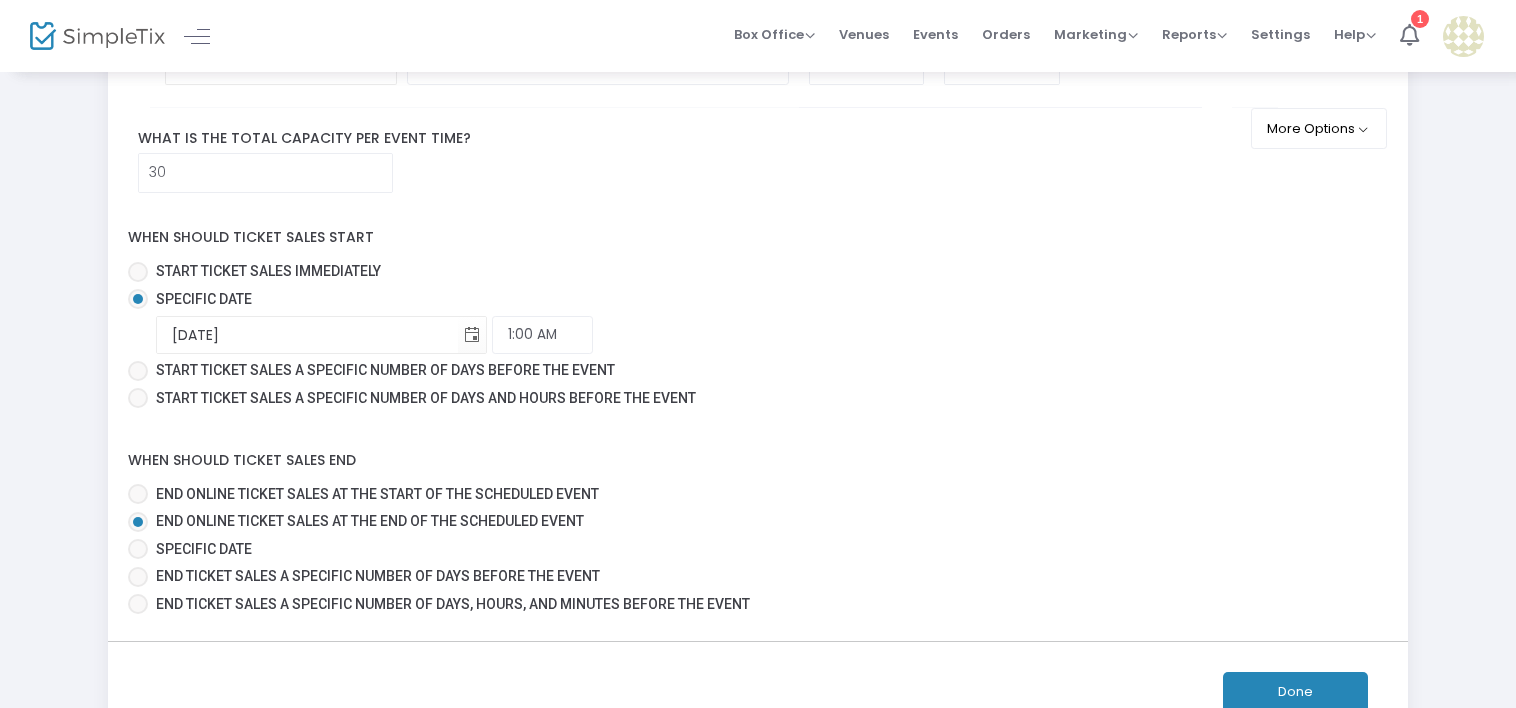 type on "Wine Club Member" 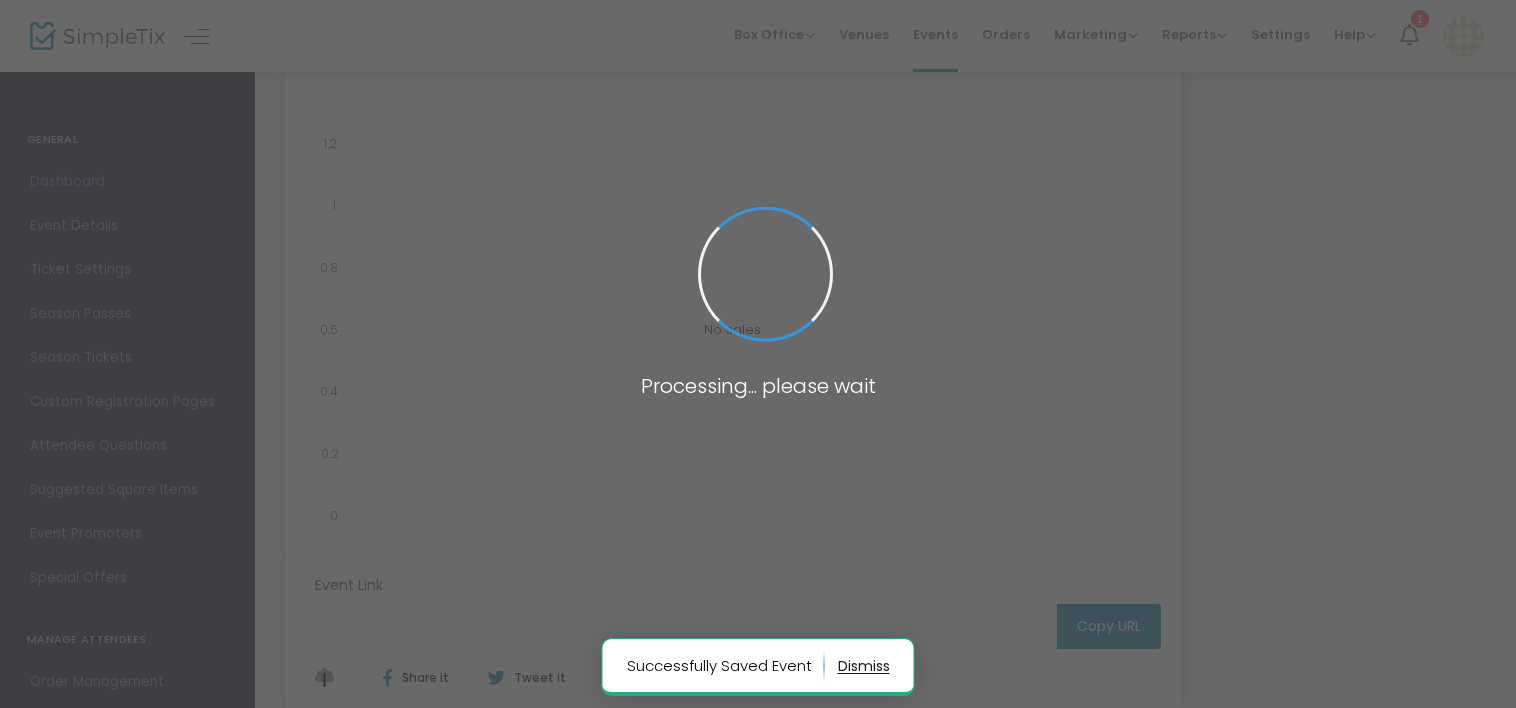 type on "https://www.simpletix.com/e/november-gwc-pick-up-party-tickets-229558" 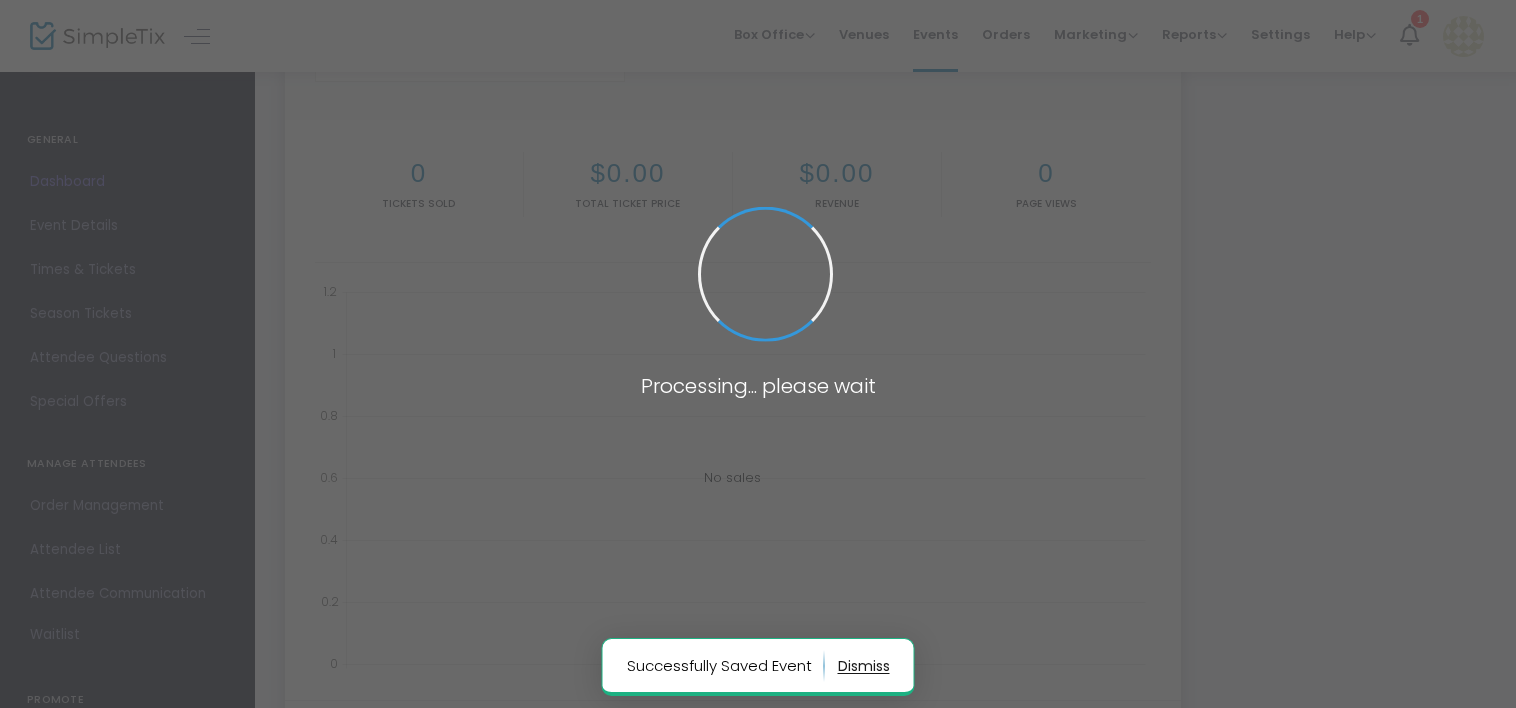 scroll, scrollTop: 0, scrollLeft: 0, axis: both 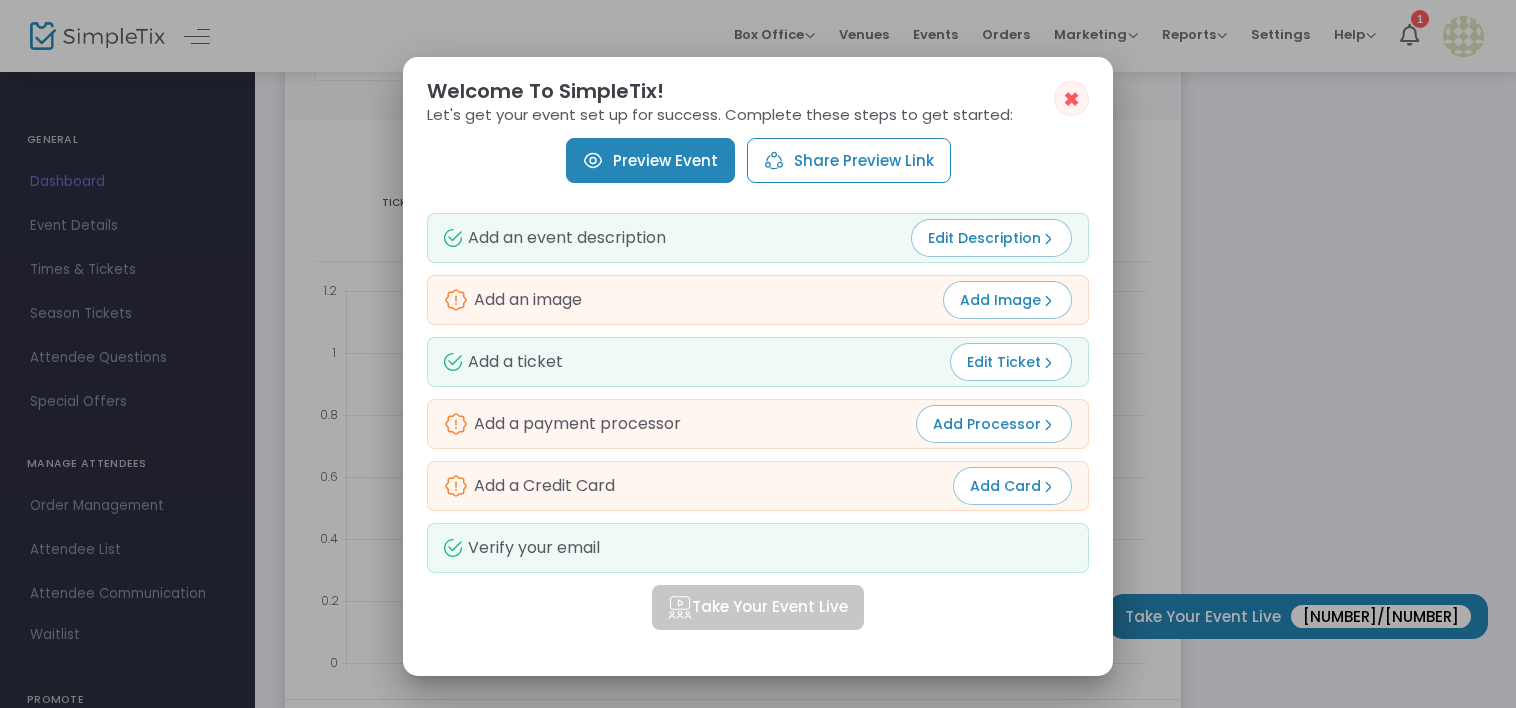 click on "✖" at bounding box center [1071, 98] 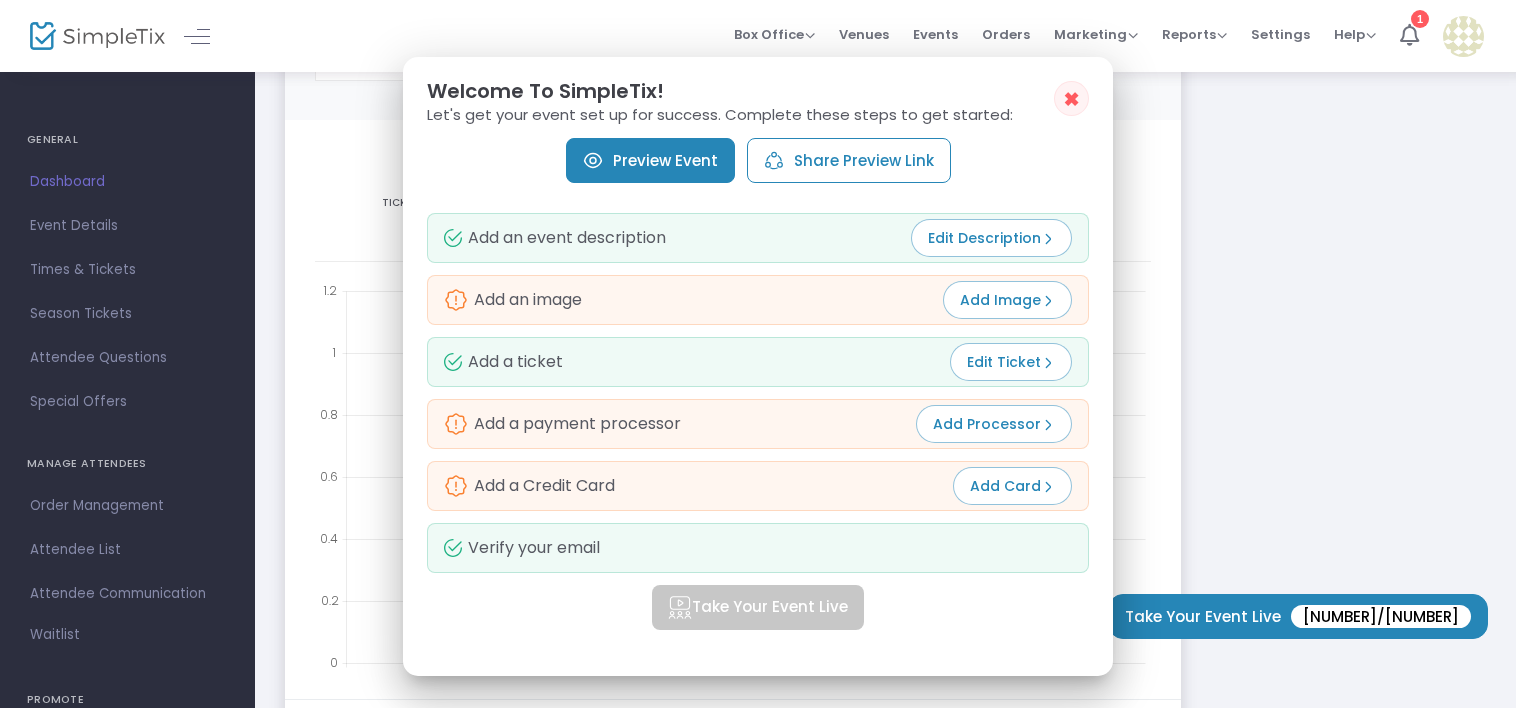scroll, scrollTop: 292, scrollLeft: 0, axis: vertical 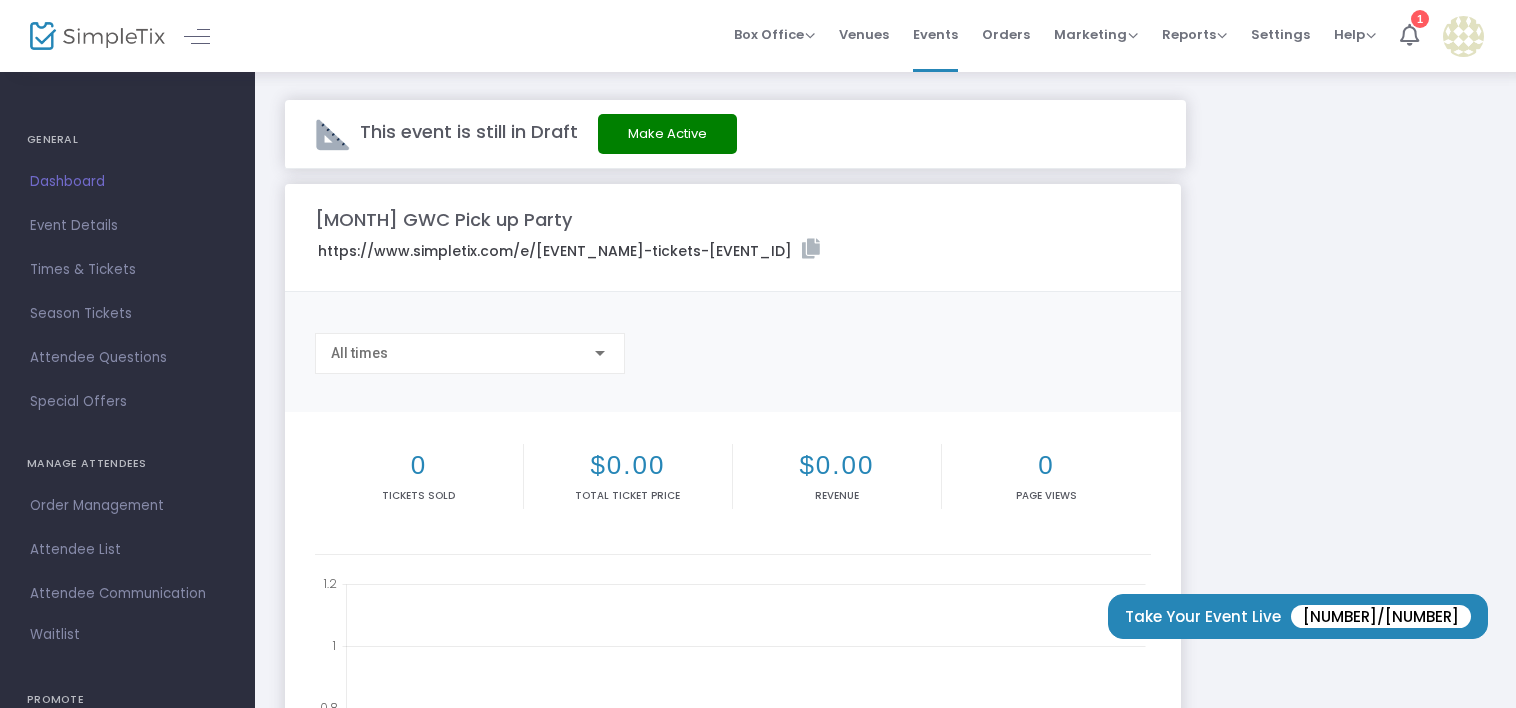click on "Dashboard" at bounding box center [127, 182] 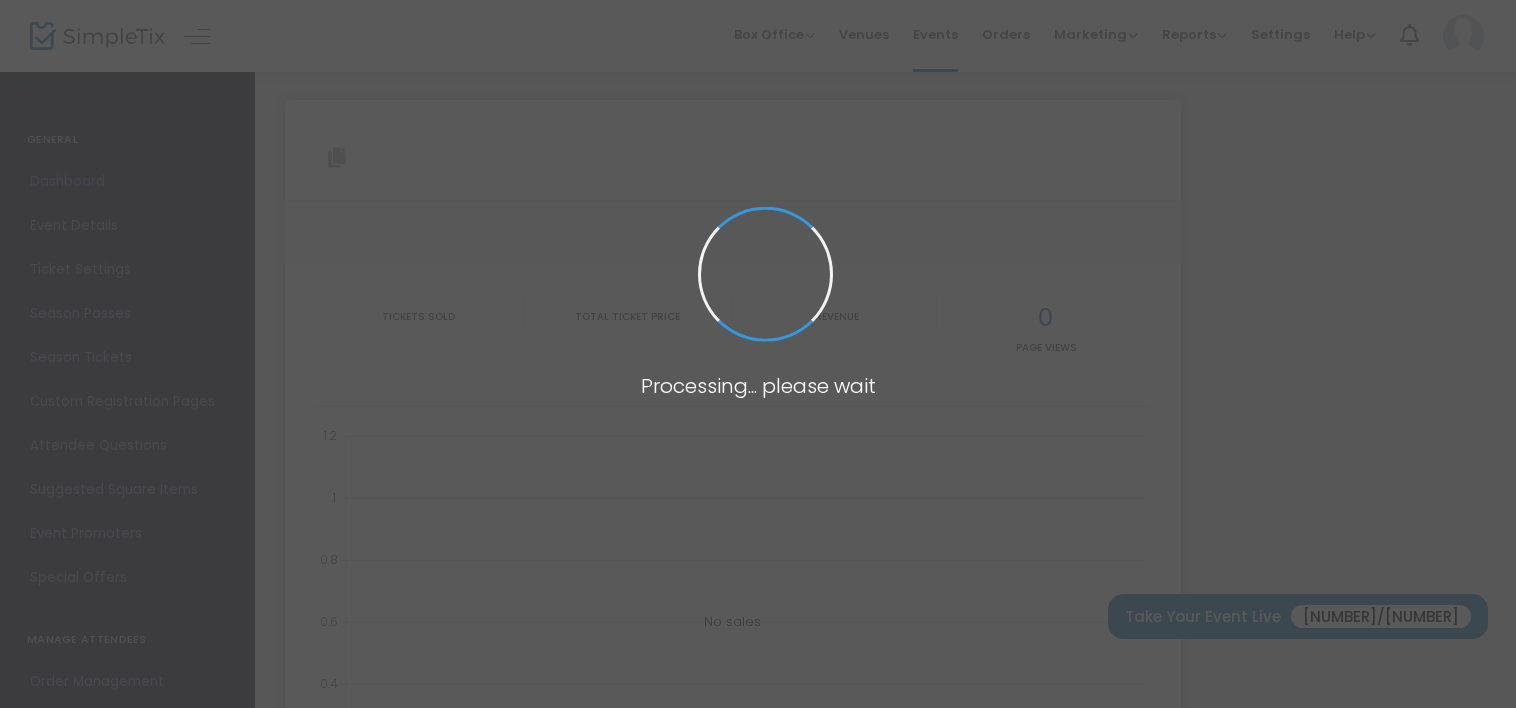 type on "https://www.simpletix.com/e/november-gwc-pick-up-party-tickets-229558" 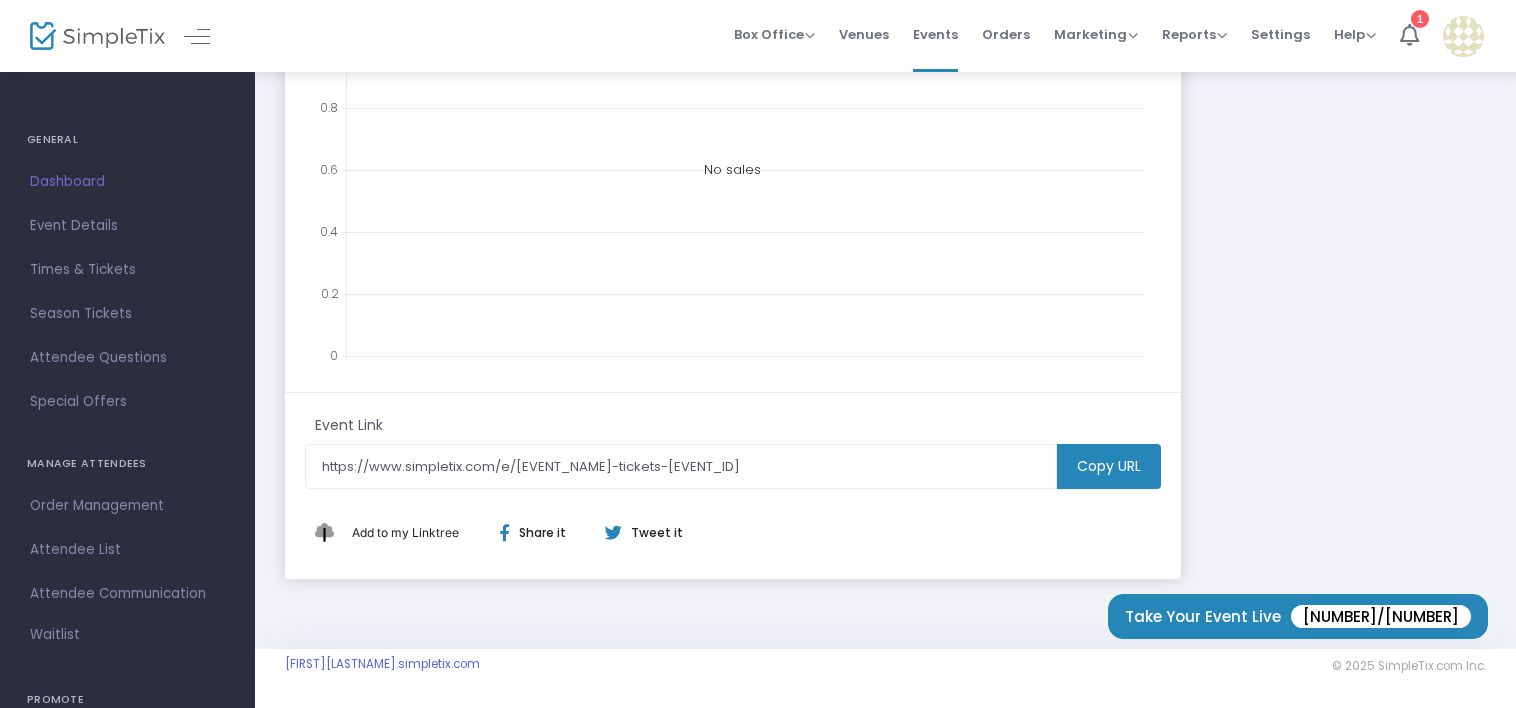 scroll, scrollTop: 0, scrollLeft: 0, axis: both 